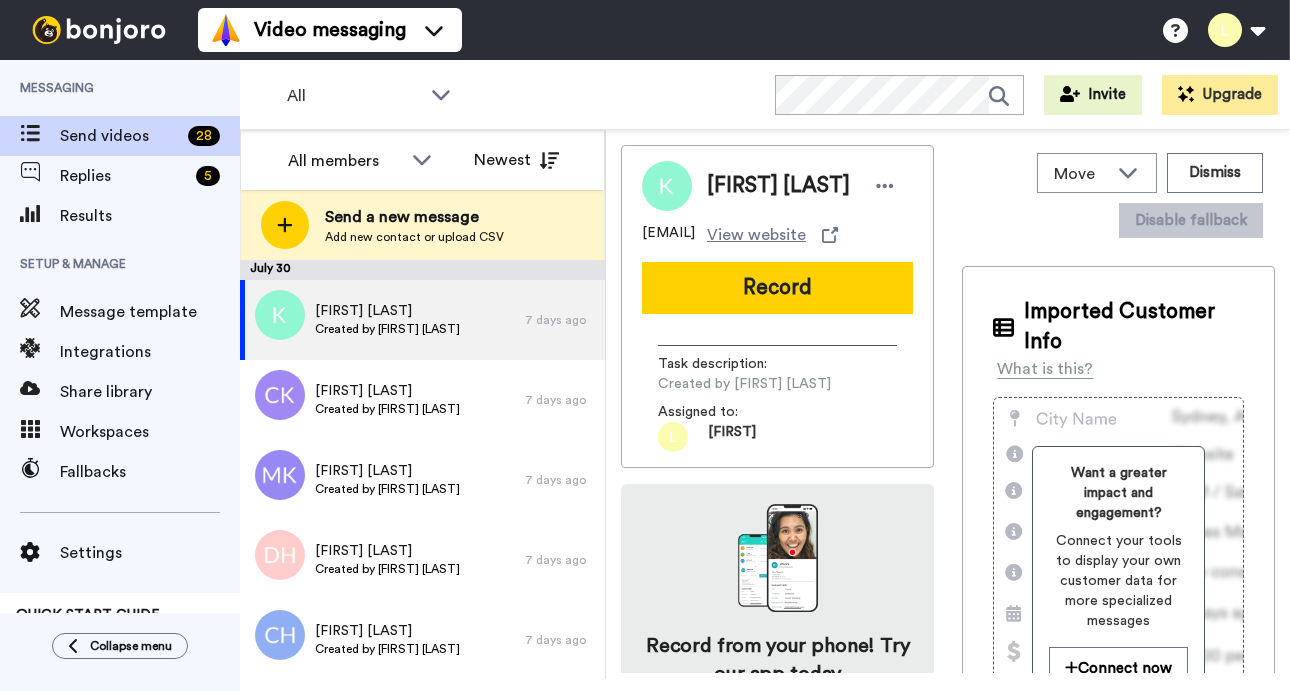 scroll, scrollTop: 0, scrollLeft: 0, axis: both 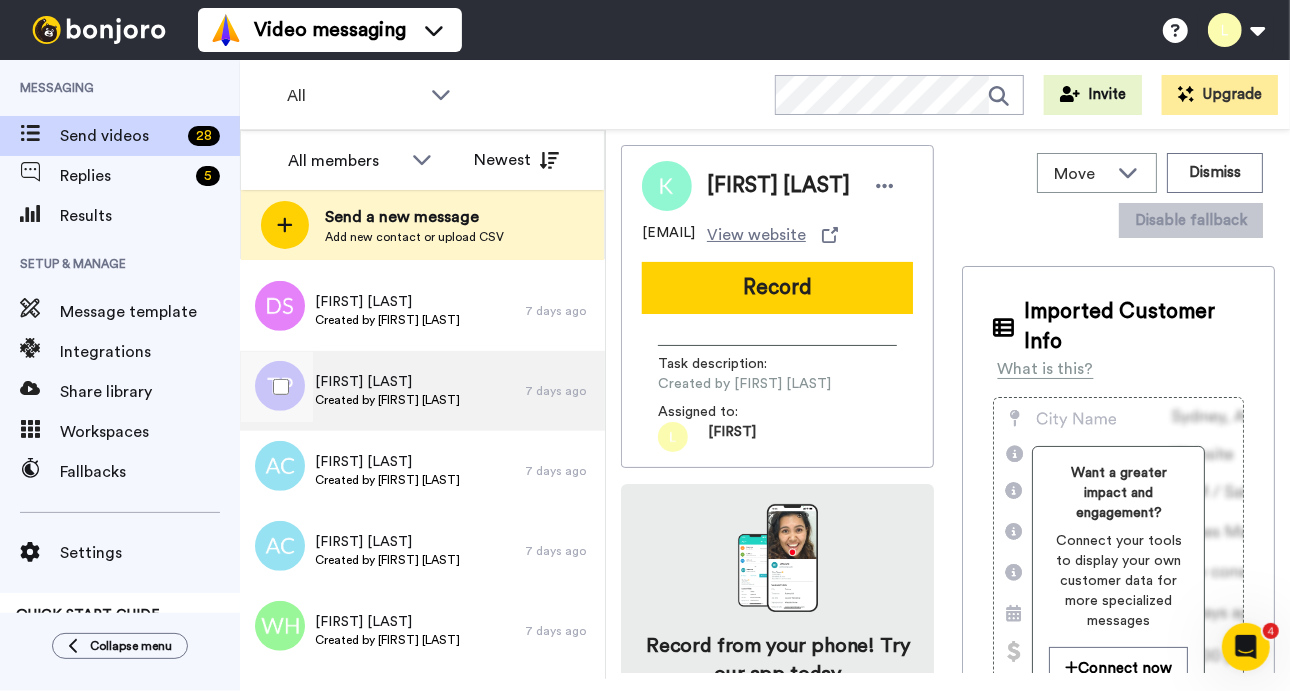 drag, startPoint x: 360, startPoint y: 384, endPoint x: 384, endPoint y: 373, distance: 26.400757 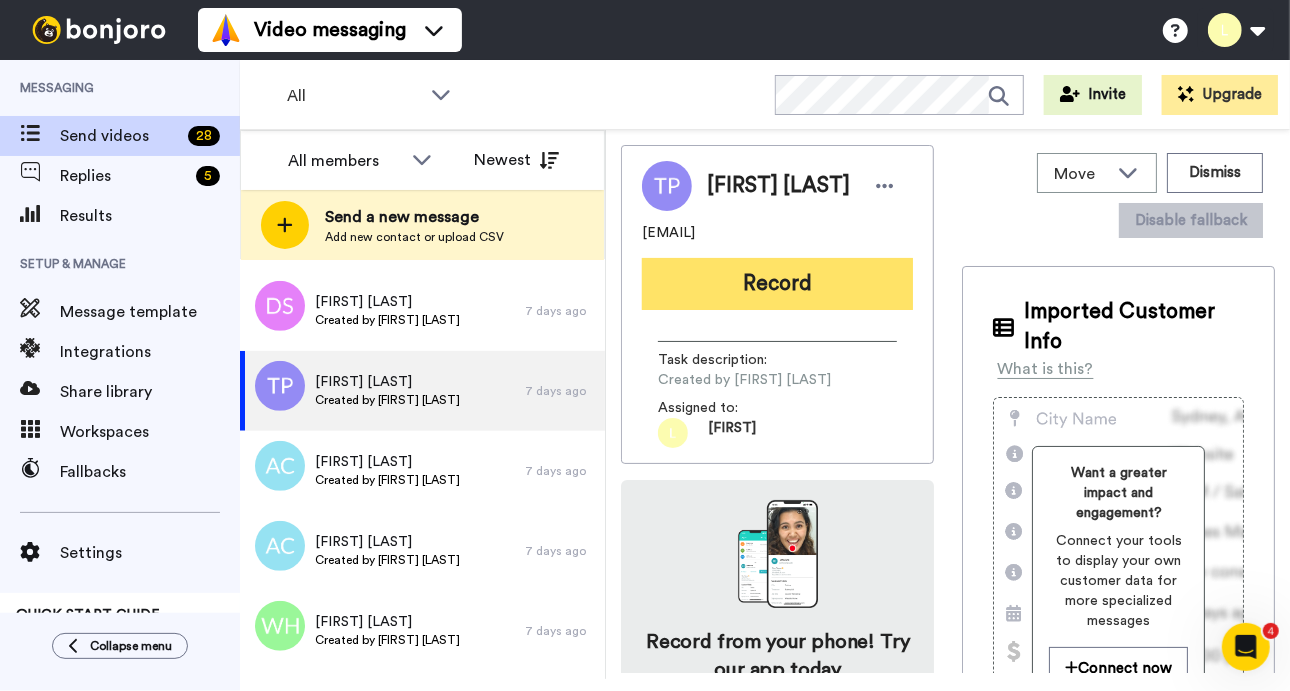 click on "Record" at bounding box center [777, 284] 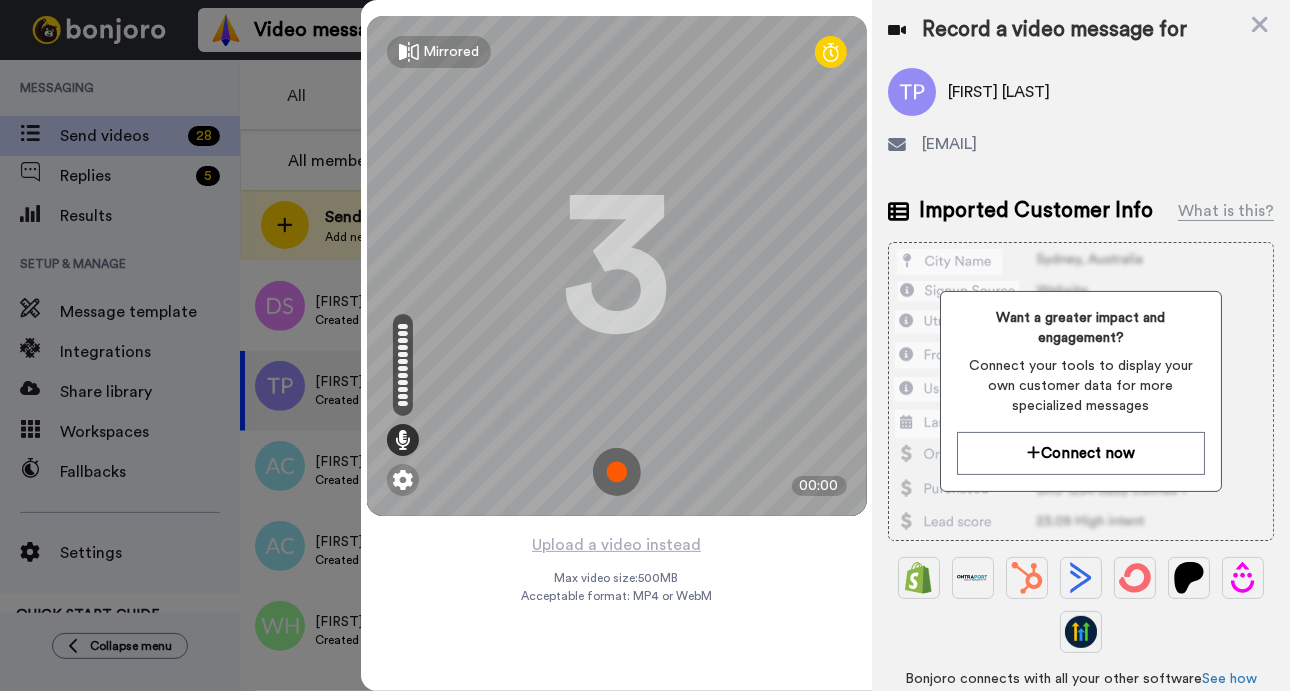 click at bounding box center [617, 472] 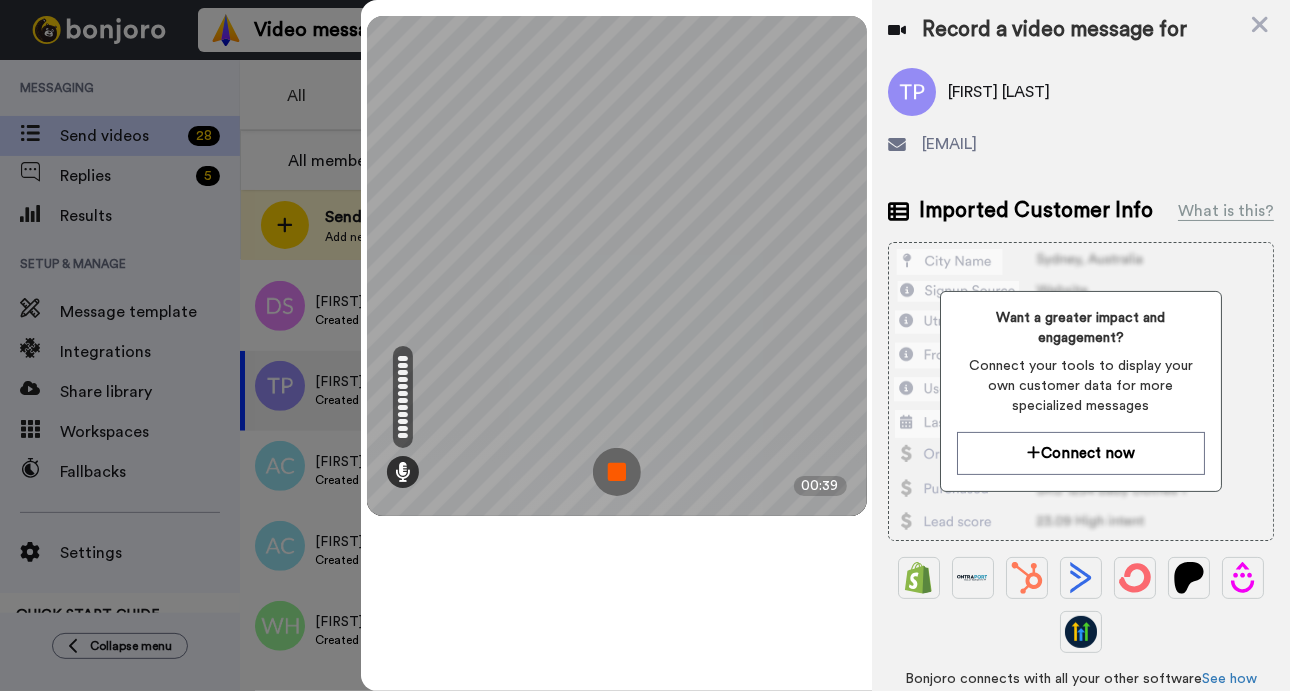 click at bounding box center (617, 472) 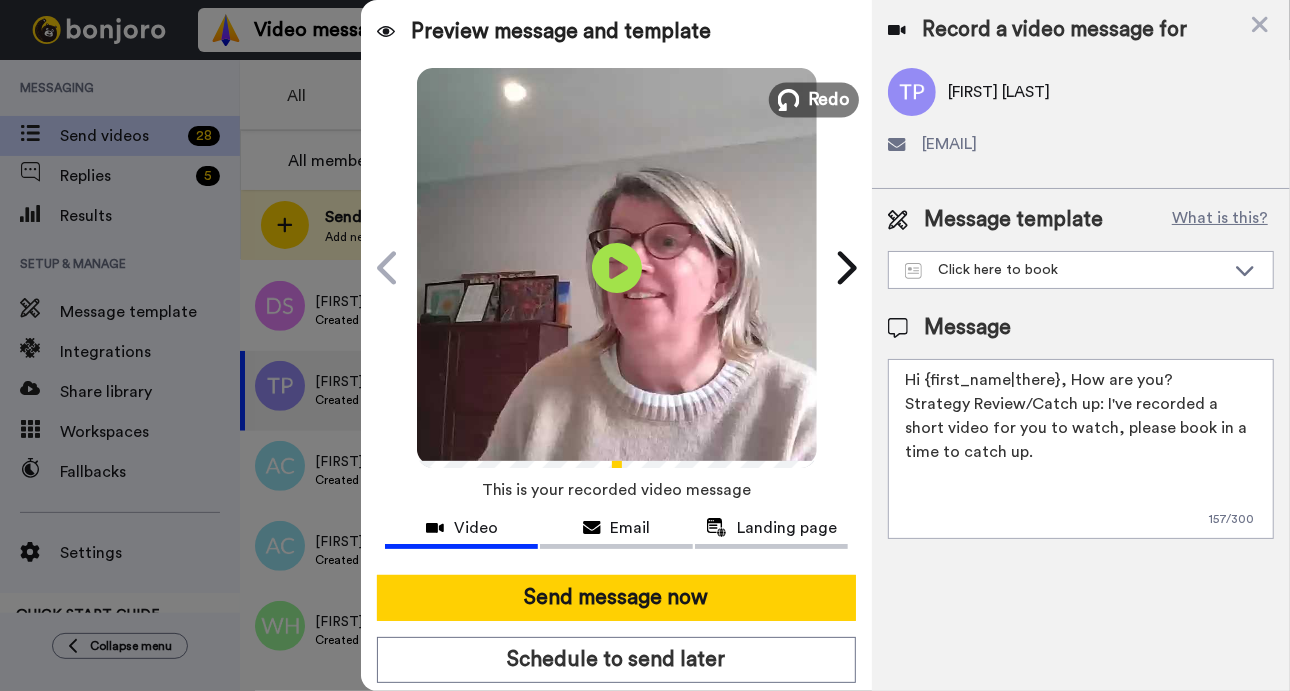 click on "Redo" at bounding box center (829, 99) 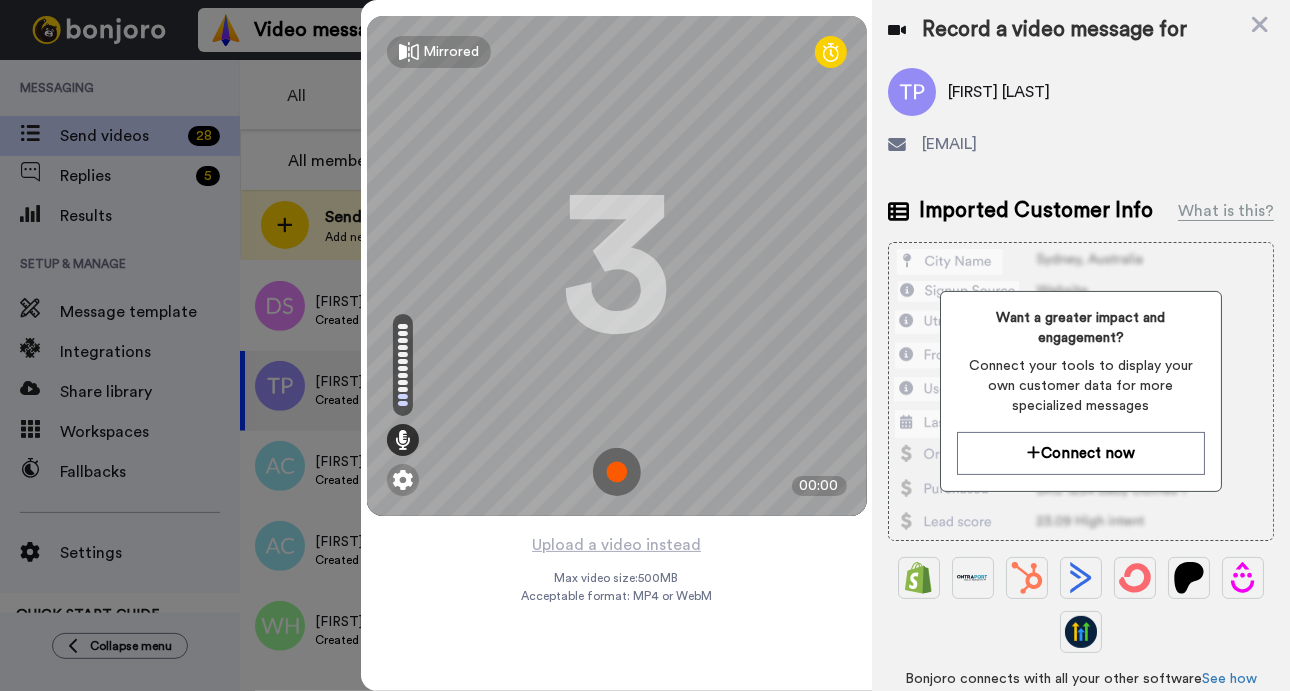 click at bounding box center (617, 472) 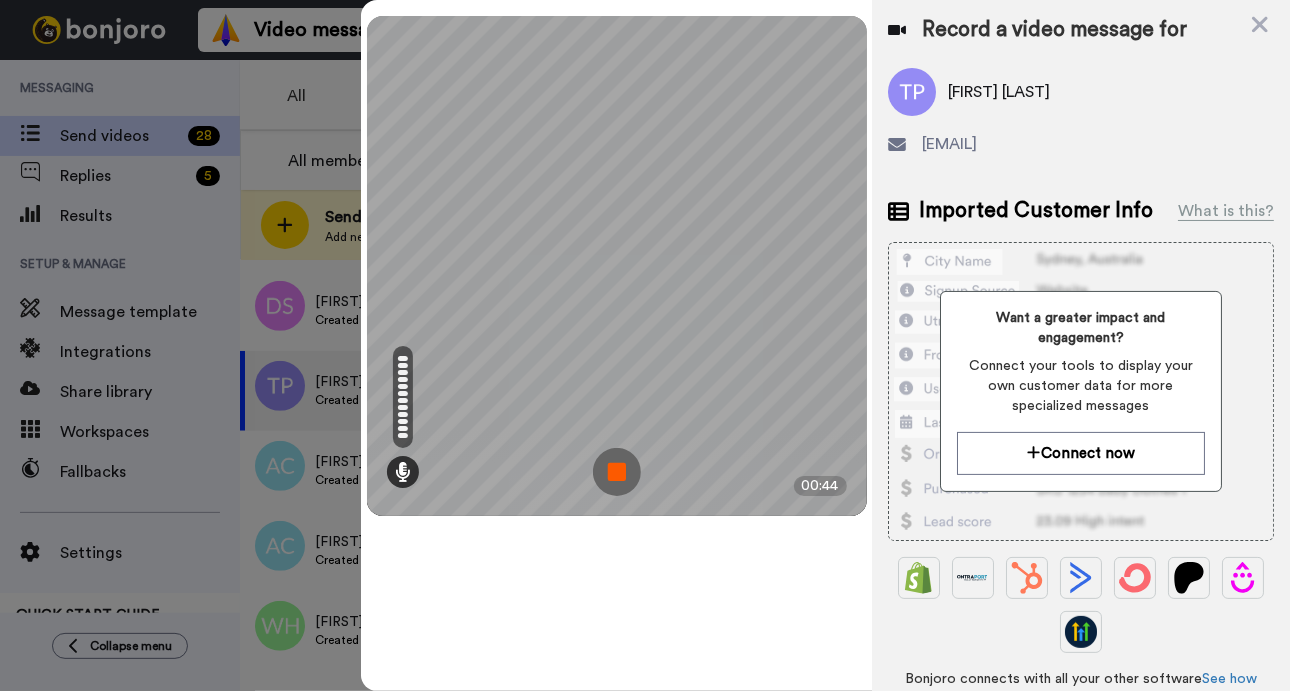 click at bounding box center (617, 472) 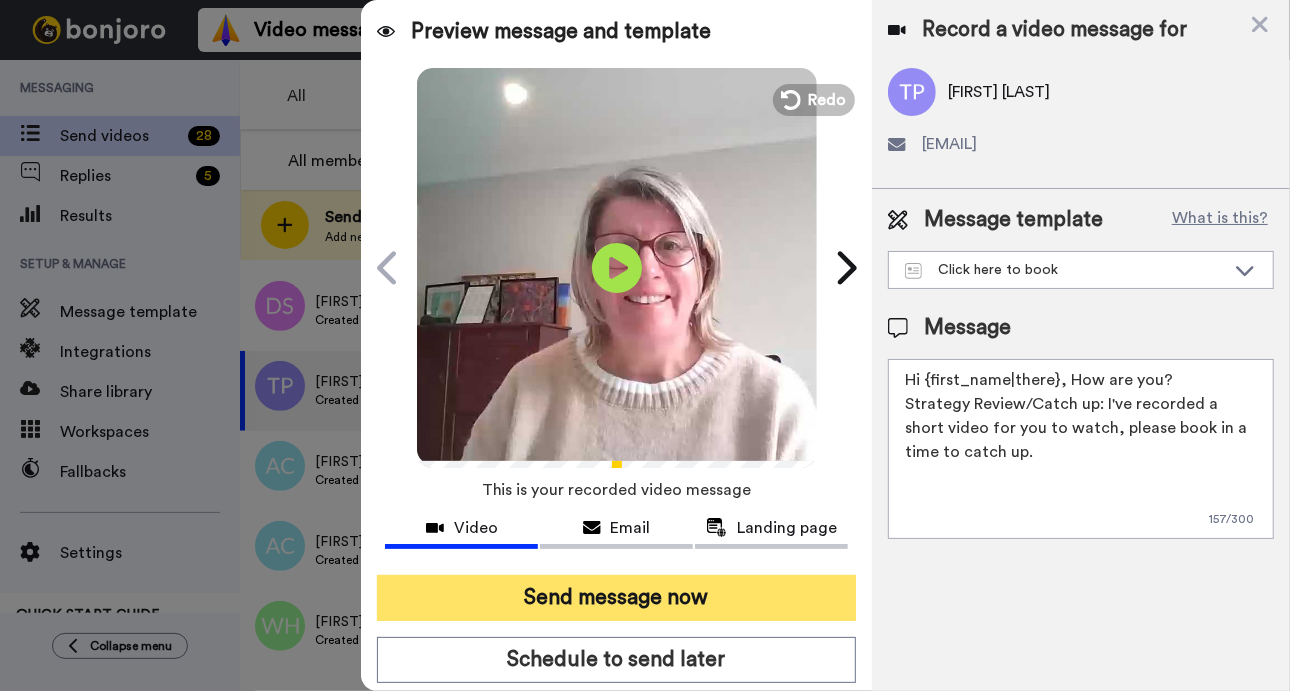 click on "Send message now" at bounding box center [616, 598] 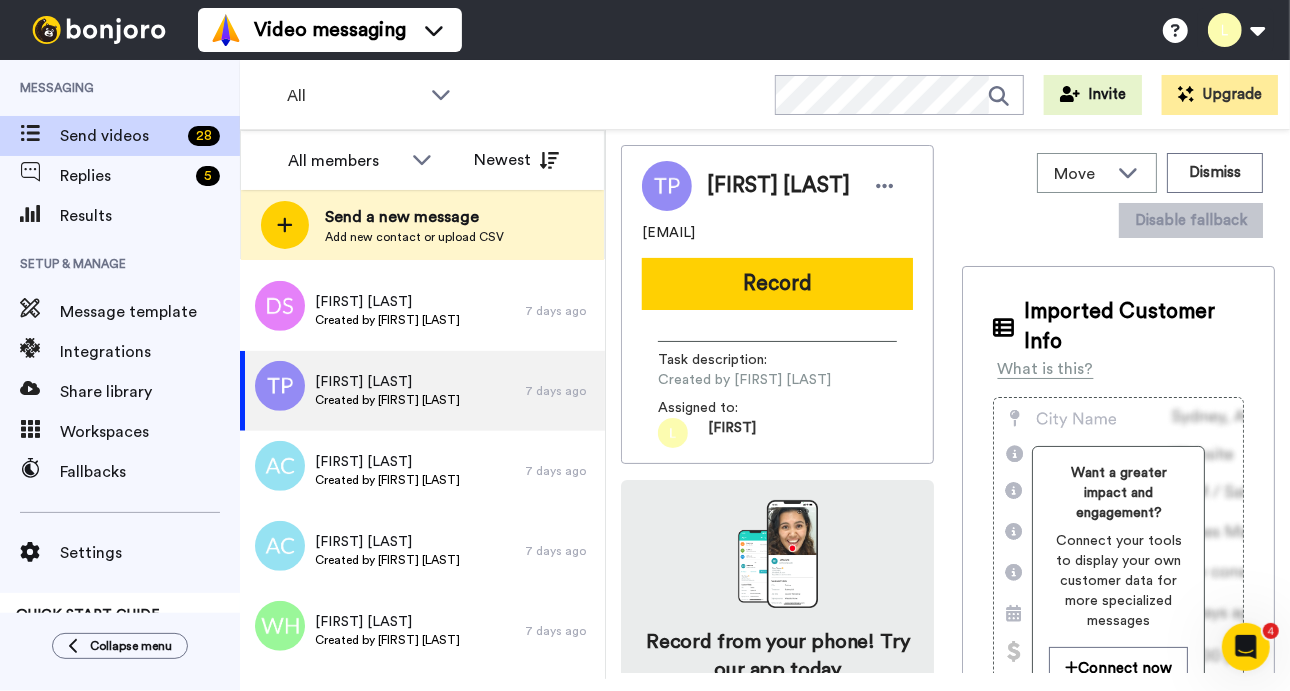scroll, scrollTop: 0, scrollLeft: 0, axis: both 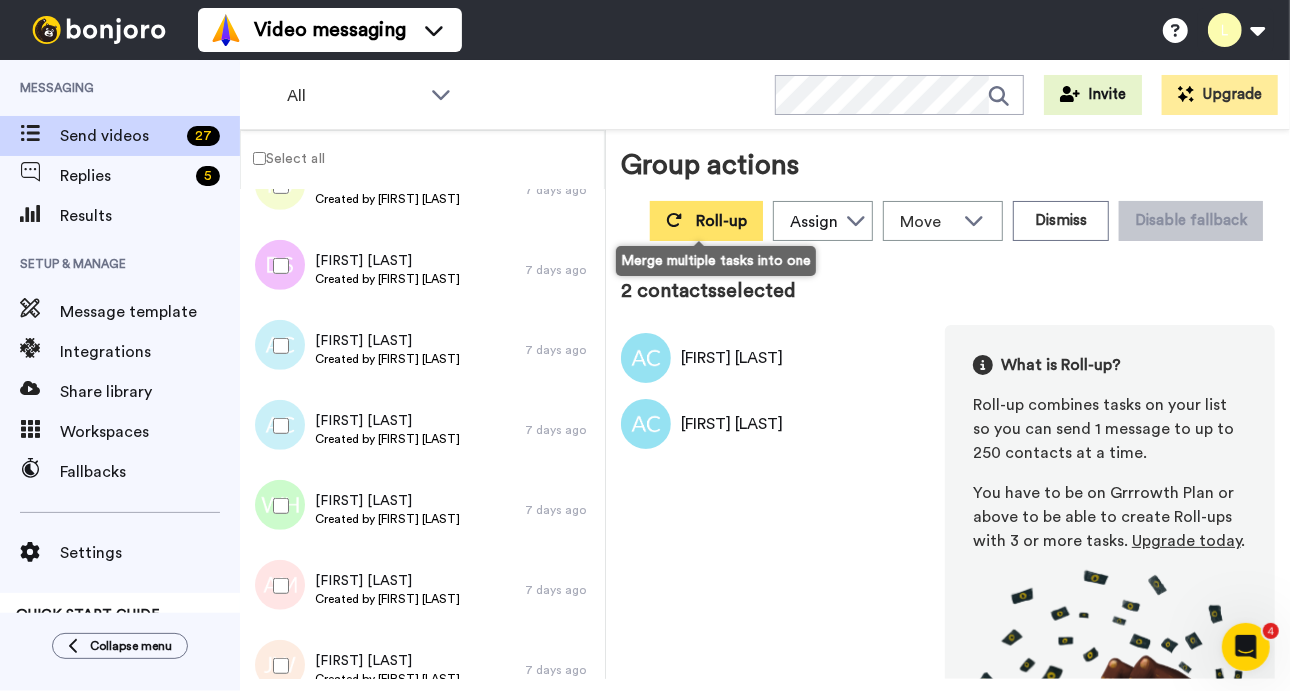 click on "Roll-up" at bounding box center (721, 221) 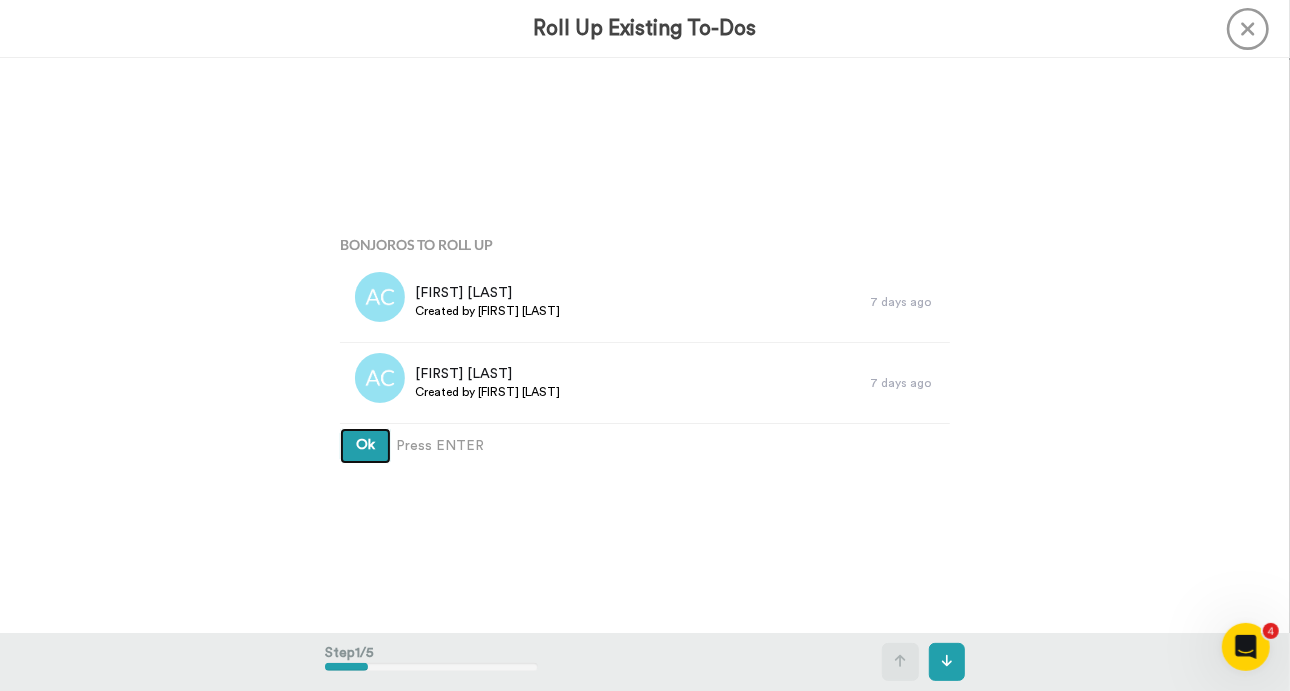 click on "Ok" at bounding box center (365, 445) 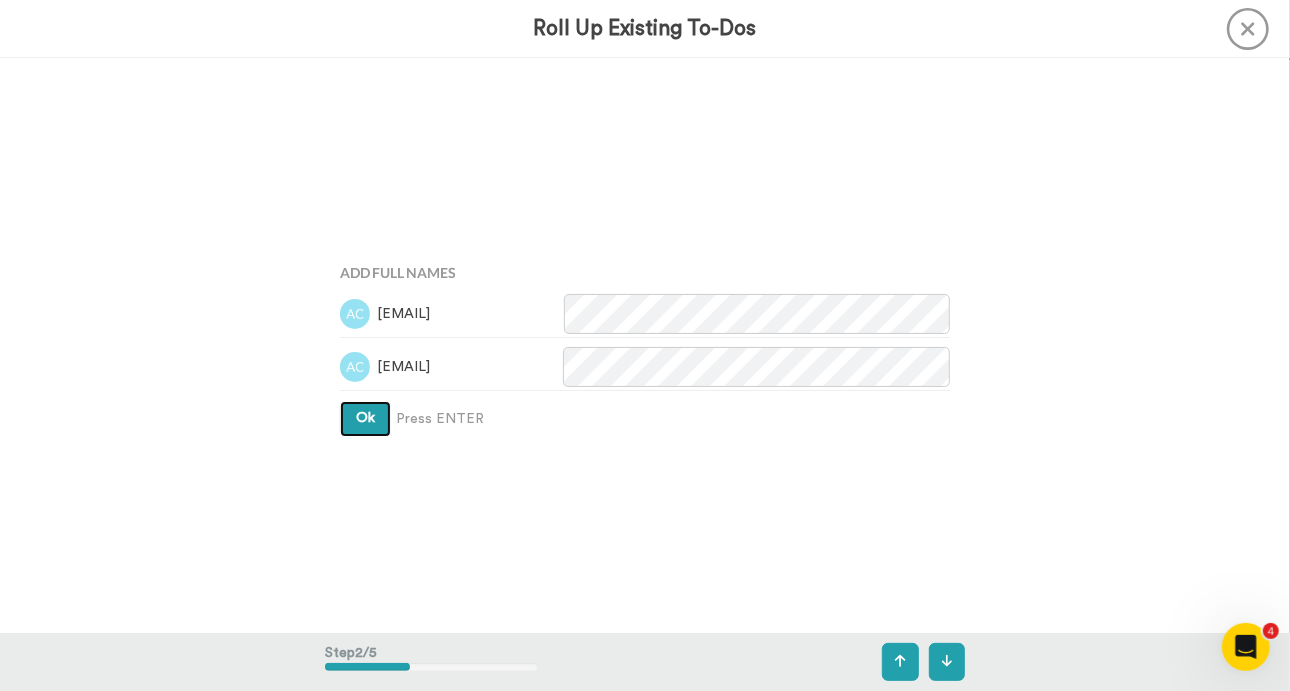 click on "Ok" at bounding box center (365, 418) 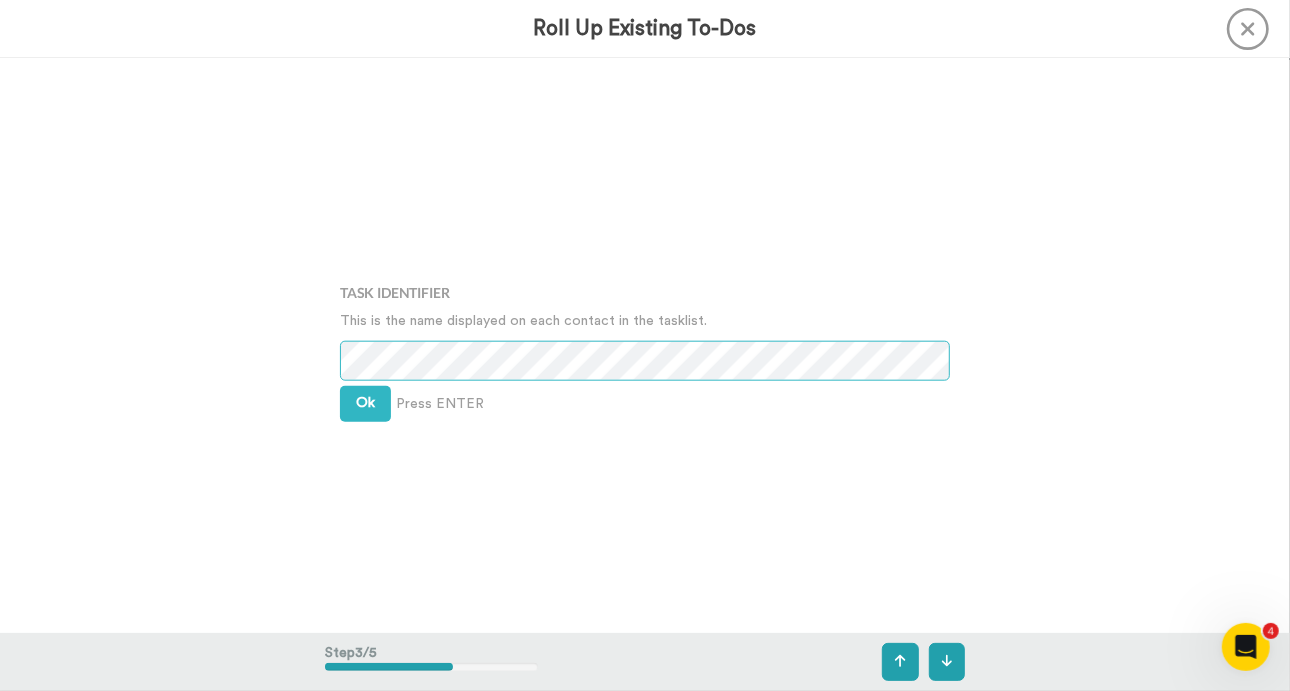 scroll, scrollTop: 1150, scrollLeft: 0, axis: vertical 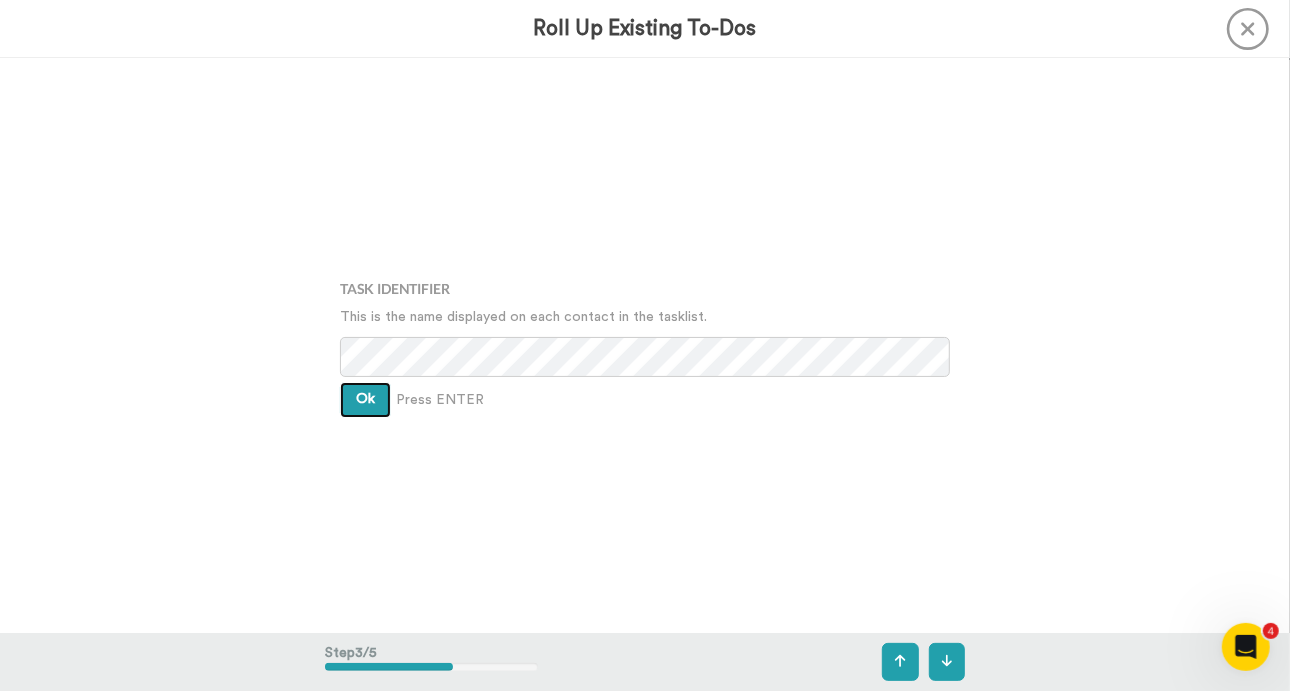 click on "Ok" at bounding box center (365, 399) 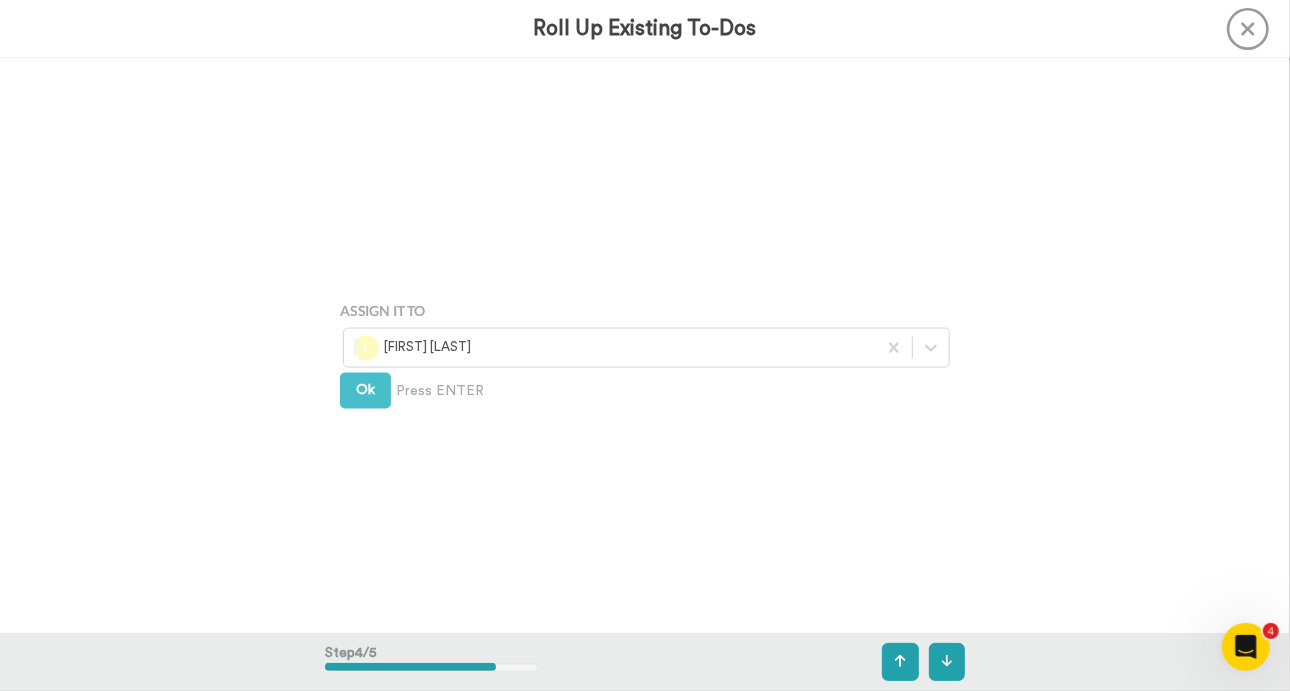 scroll, scrollTop: 1725, scrollLeft: 0, axis: vertical 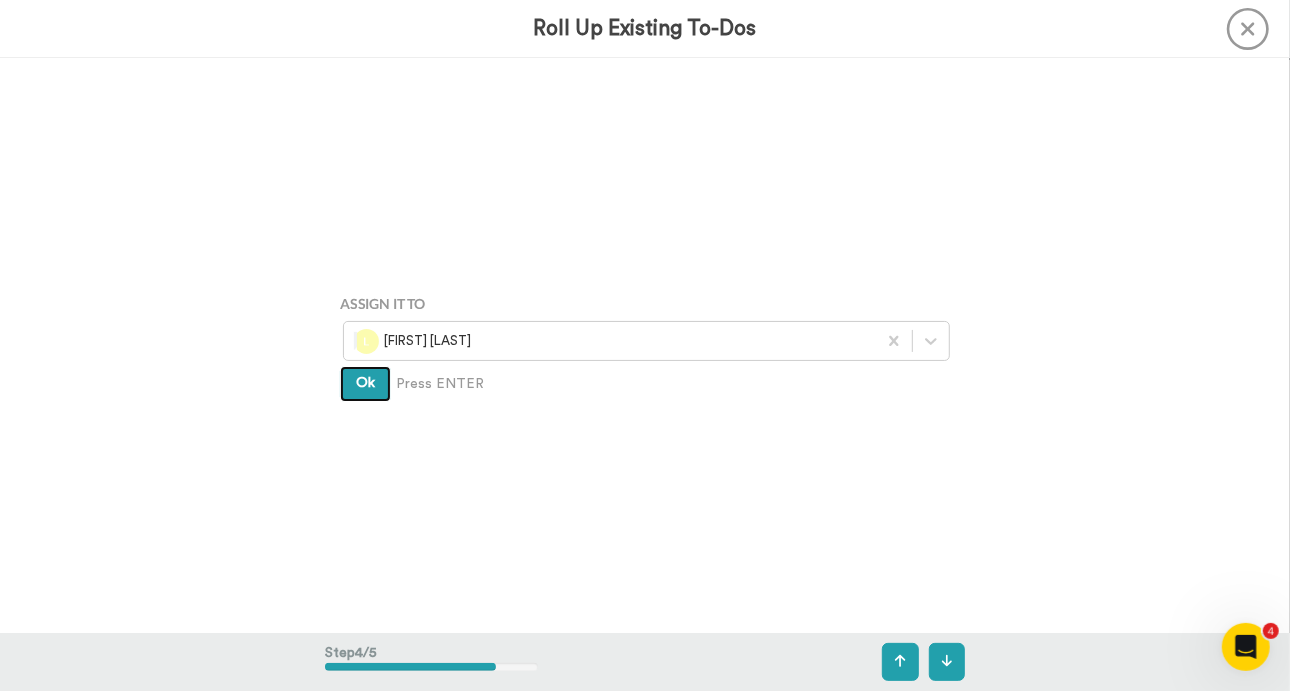 click on "Ok" at bounding box center (365, 383) 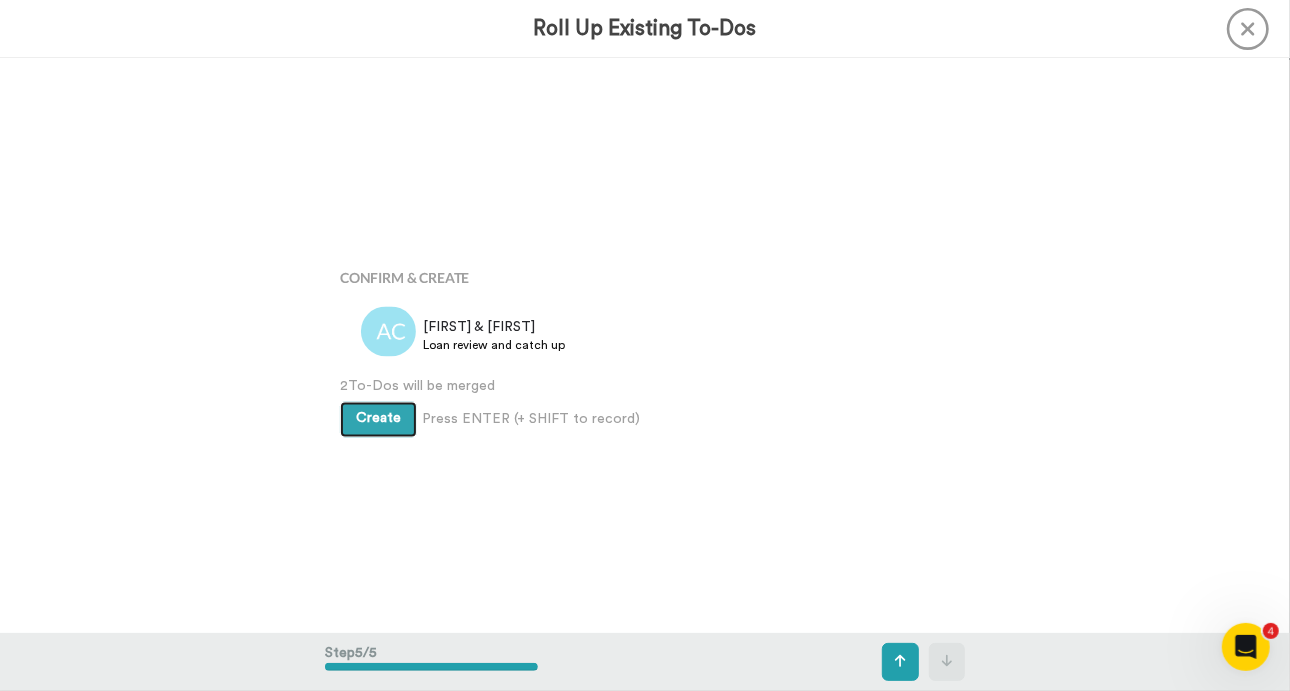 scroll, scrollTop: 2300, scrollLeft: 0, axis: vertical 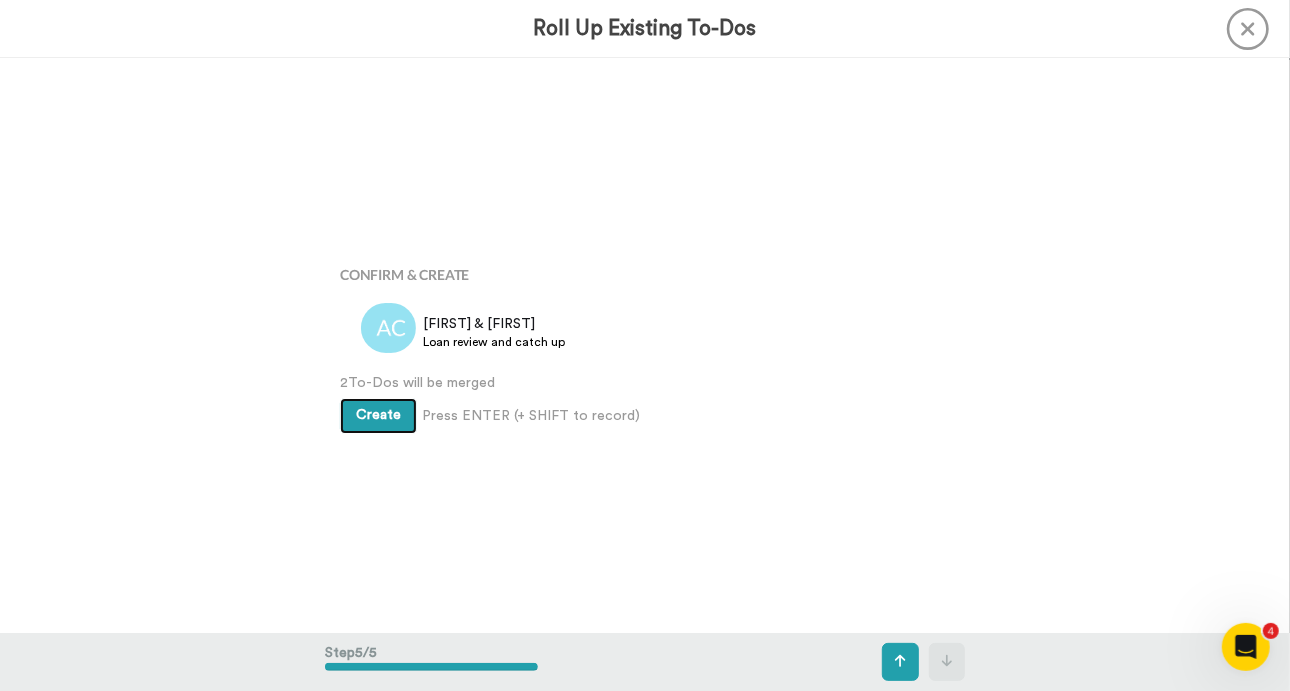 click on "Create" at bounding box center (378, 415) 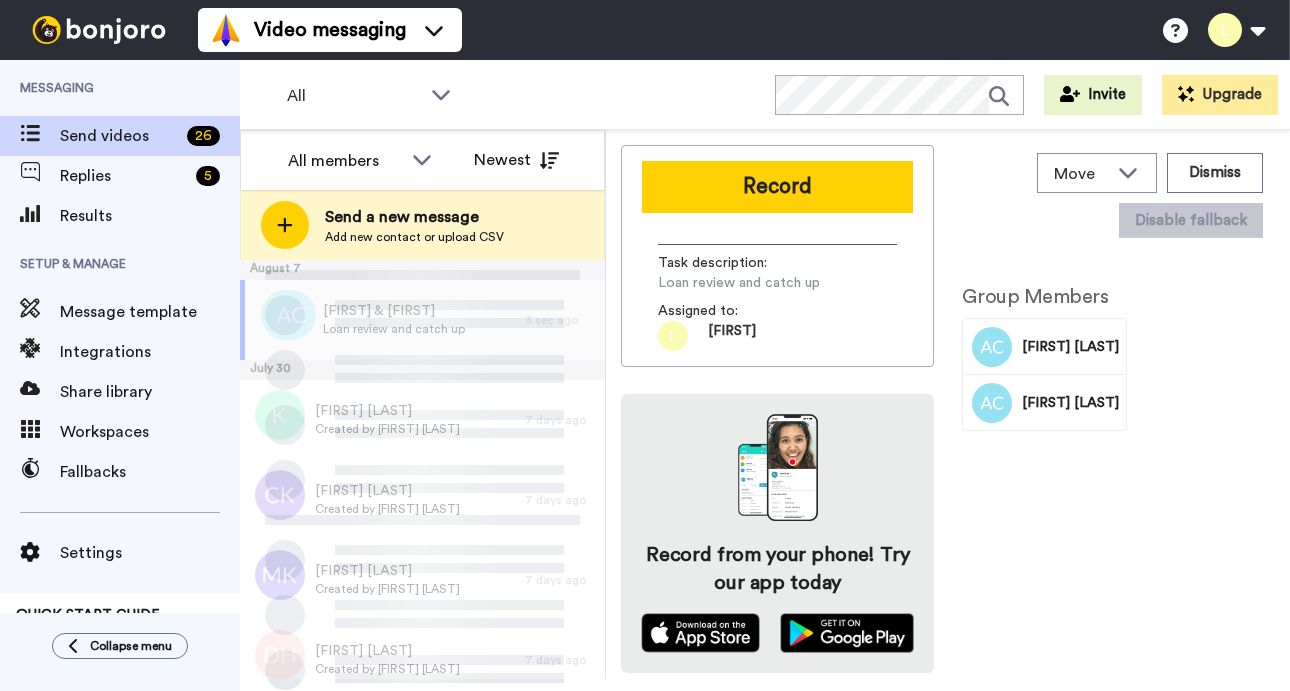 scroll, scrollTop: 0, scrollLeft: 0, axis: both 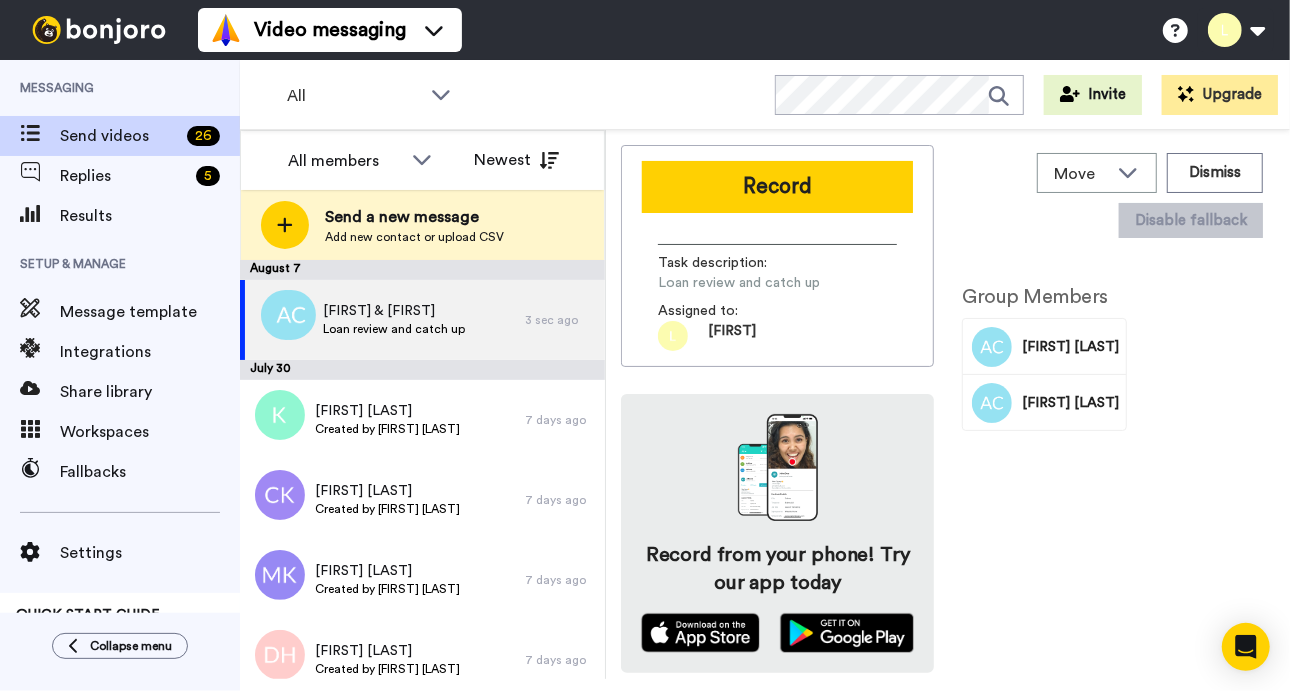 click on "Record" at bounding box center (777, 187) 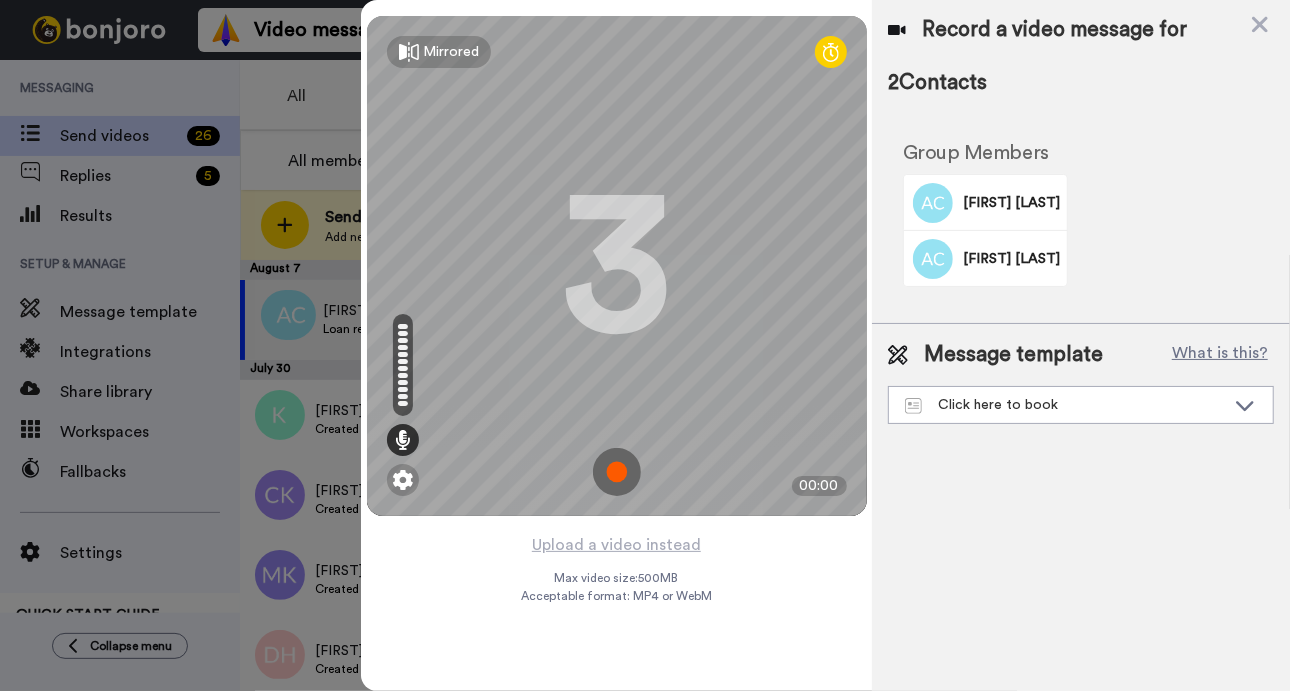 click at bounding box center (617, 472) 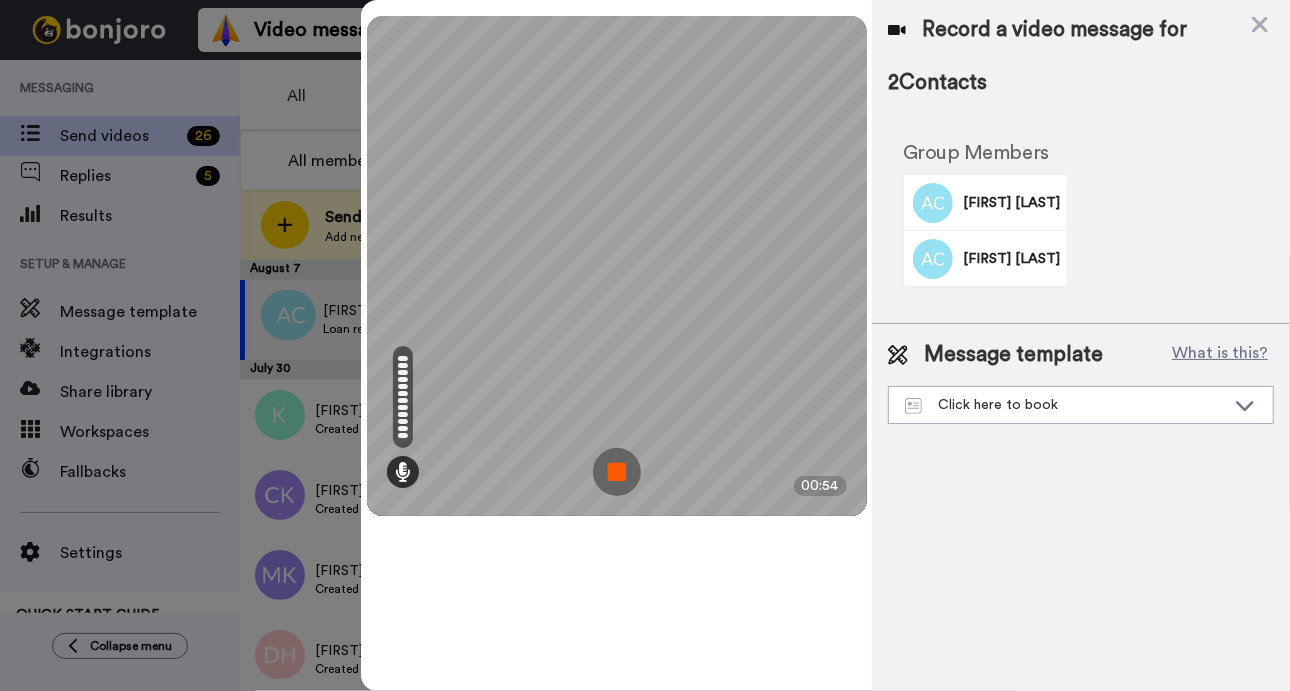 click at bounding box center [617, 472] 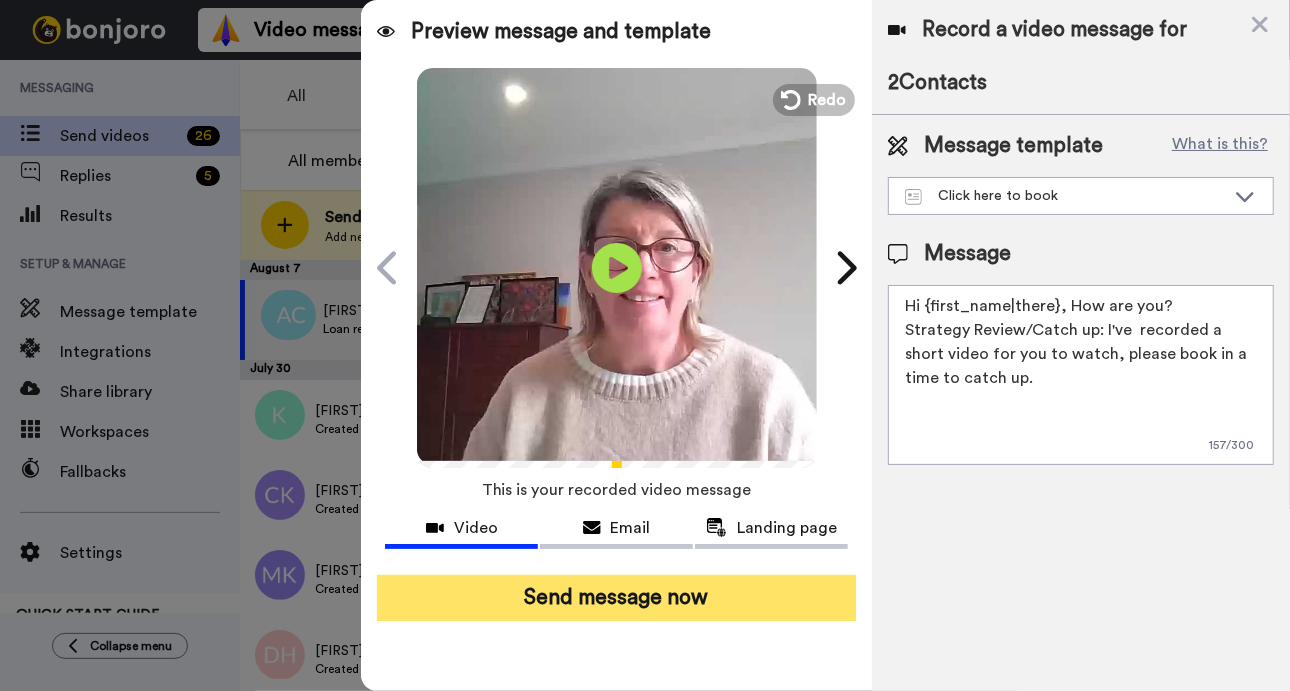click on "Send message now" at bounding box center (616, 598) 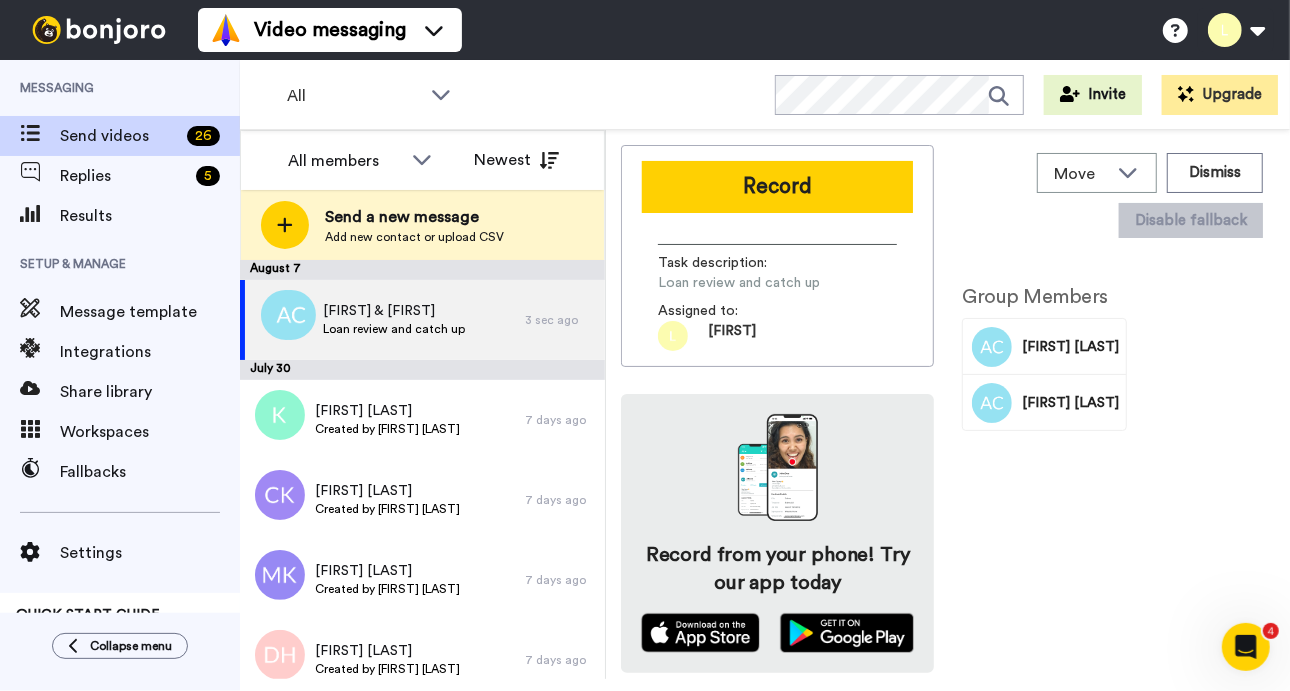 scroll, scrollTop: 0, scrollLeft: 0, axis: both 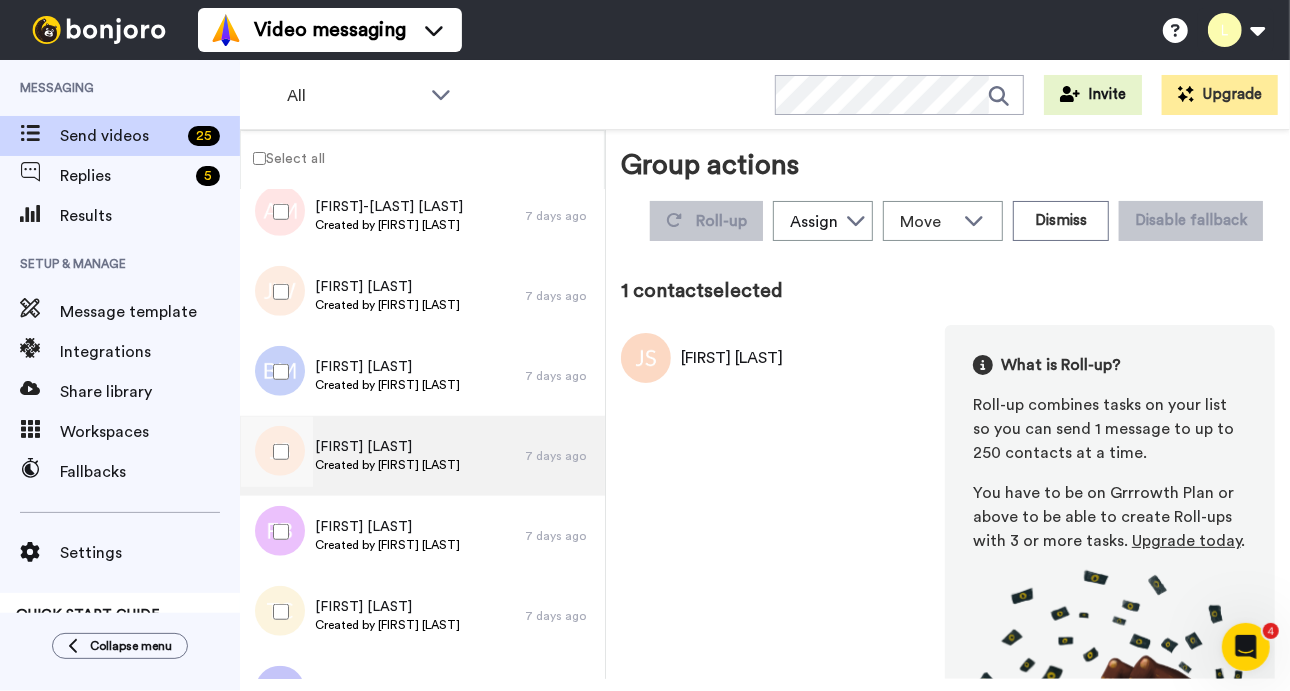 click on "[FIRST] [LAST]" at bounding box center (387, 447) 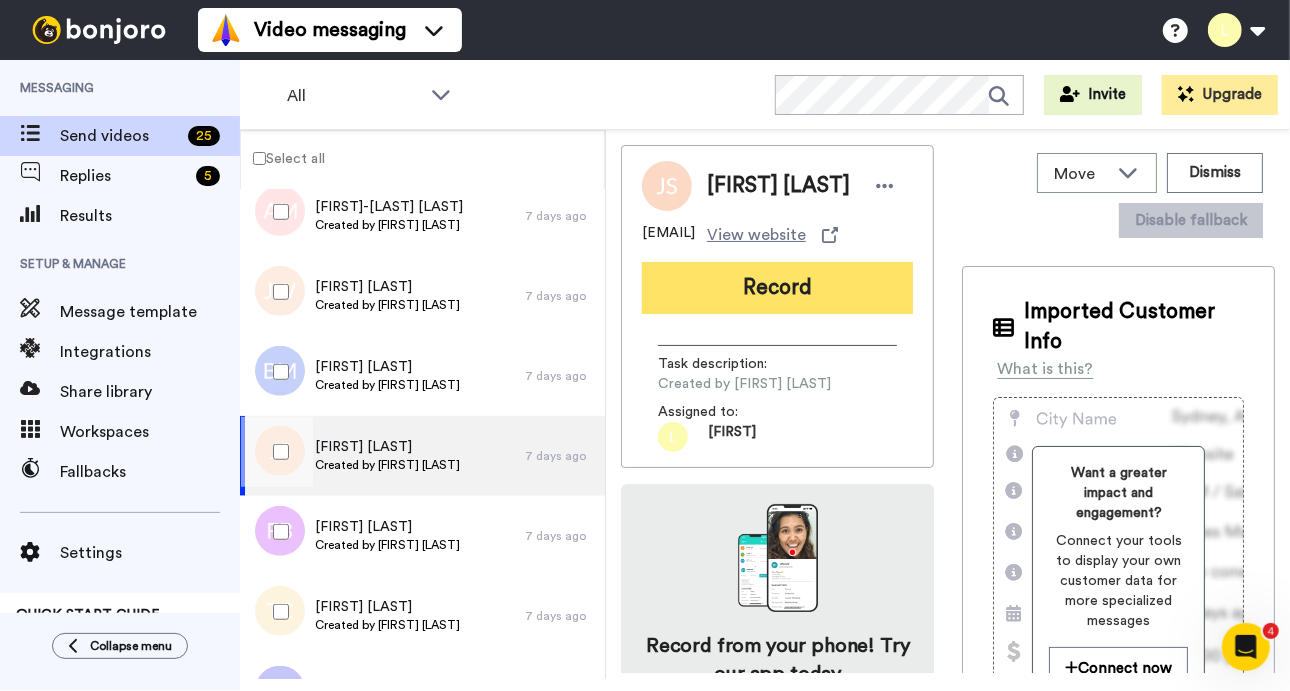 click on "Record" at bounding box center [777, 288] 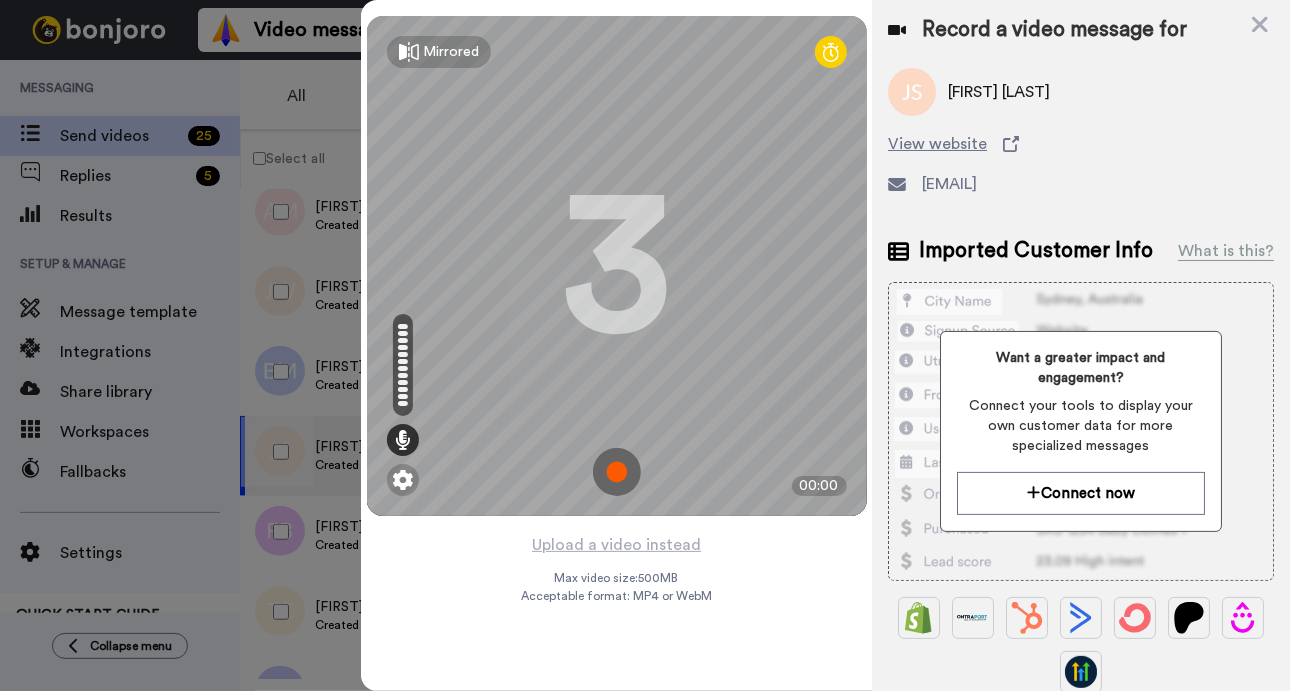 click at bounding box center (617, 472) 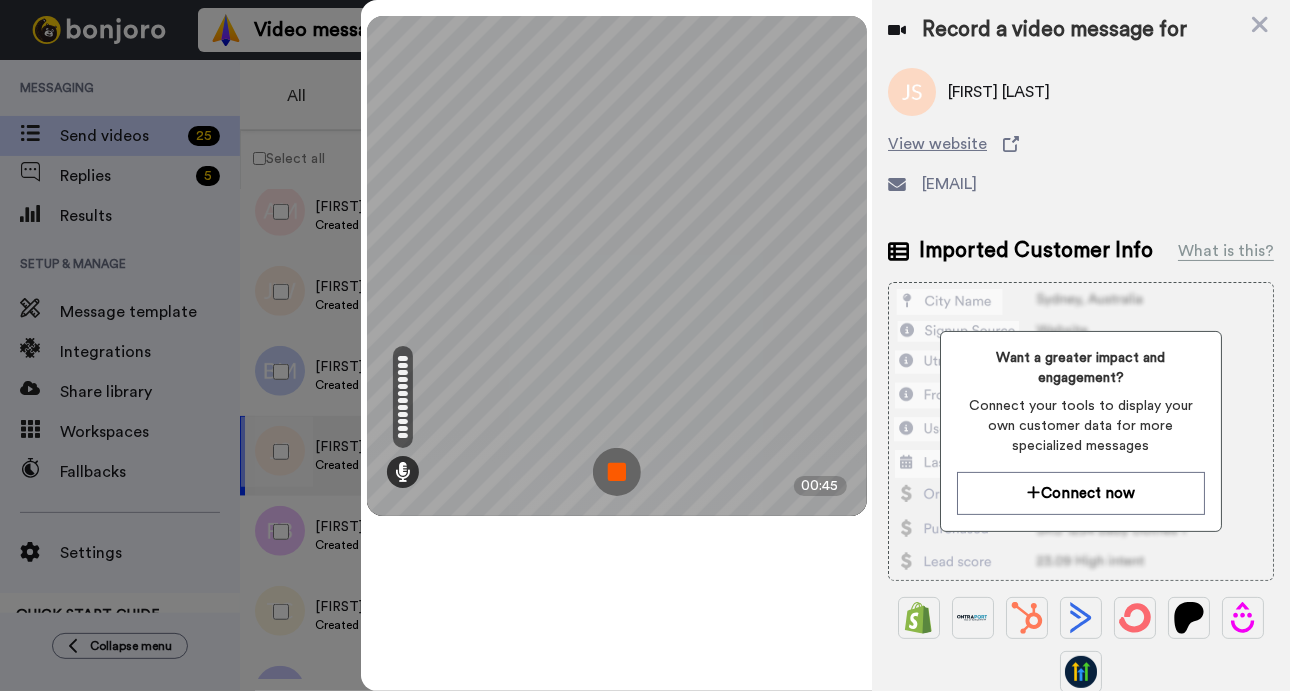 click at bounding box center [617, 472] 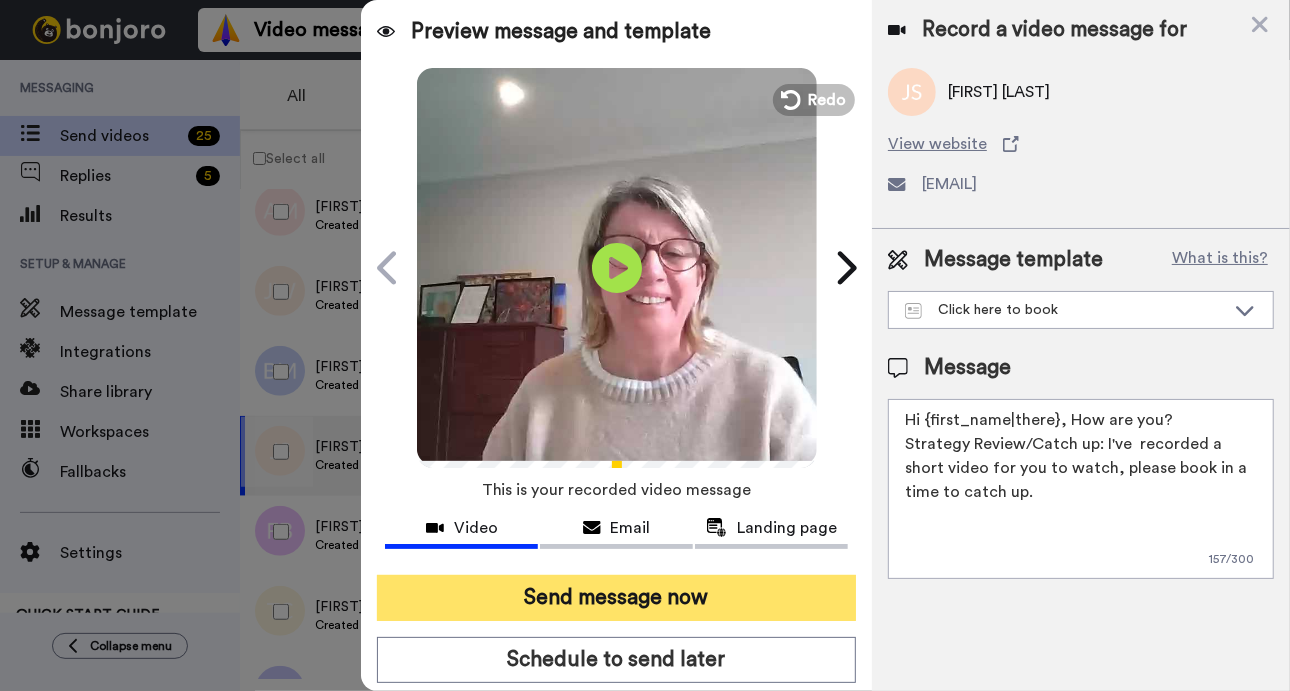 click on "Send message now" at bounding box center [616, 598] 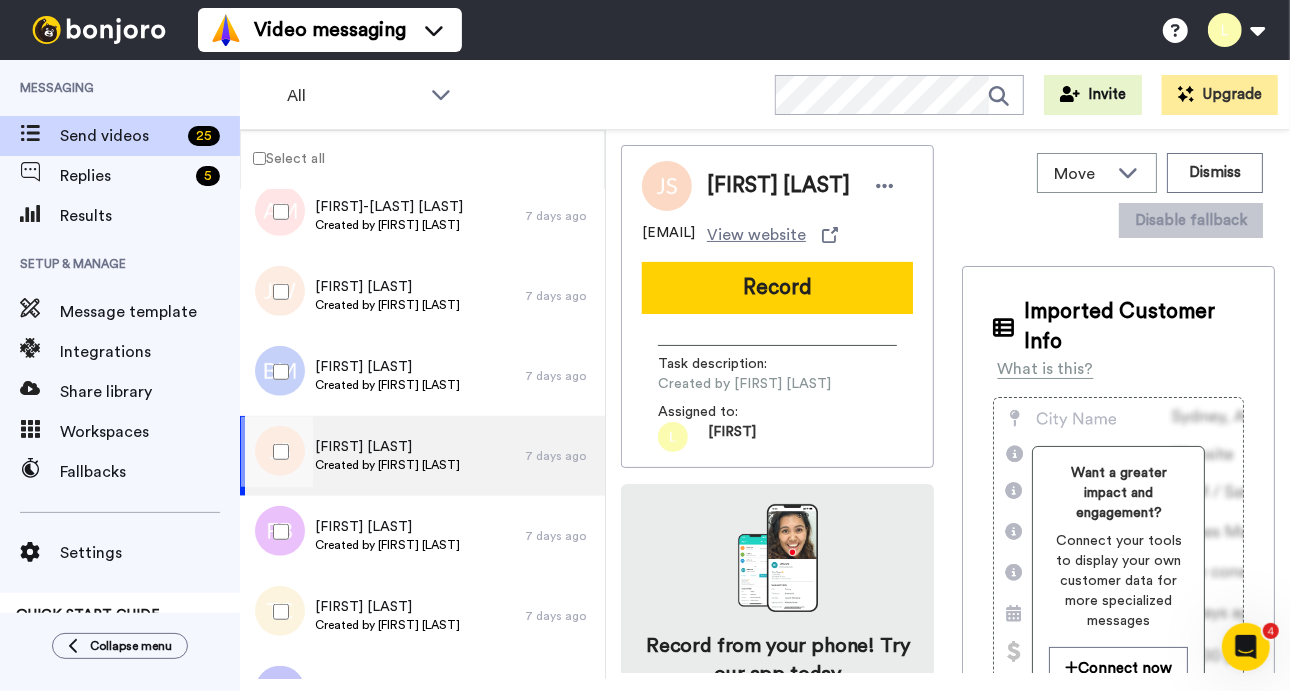 scroll, scrollTop: 0, scrollLeft: 0, axis: both 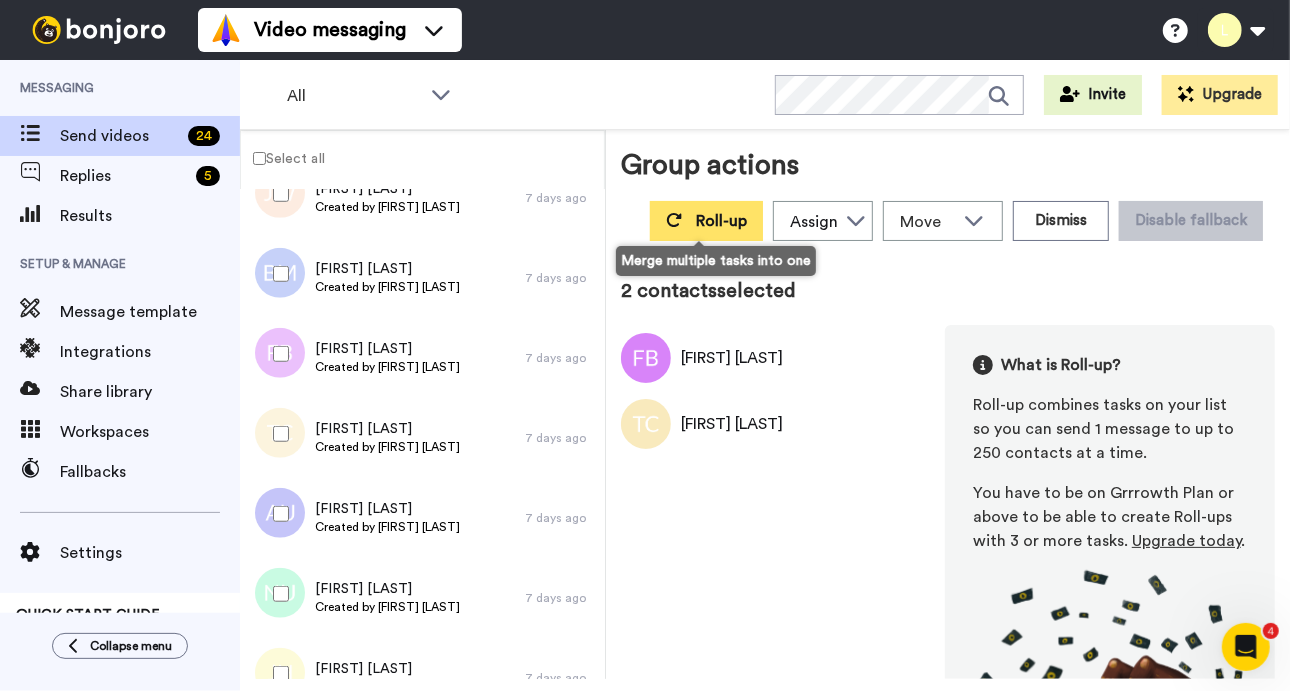 click on "Roll-up" at bounding box center [721, 221] 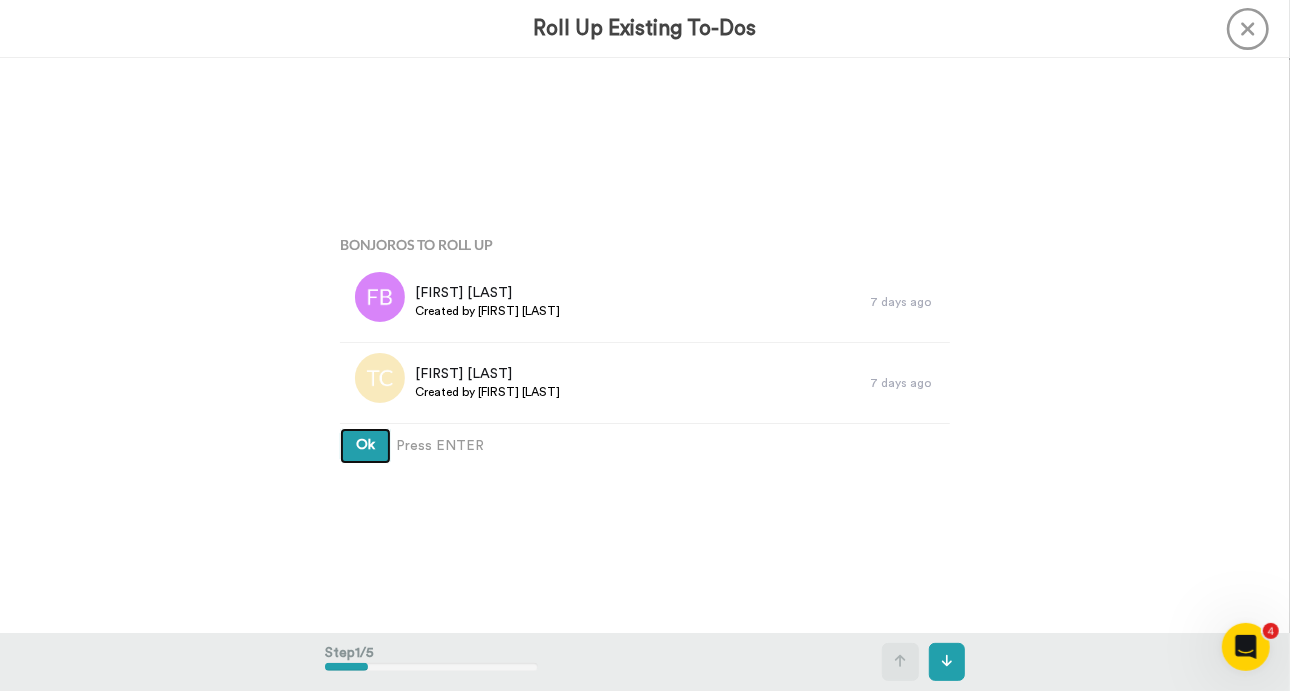 click on "Ok" at bounding box center (365, 445) 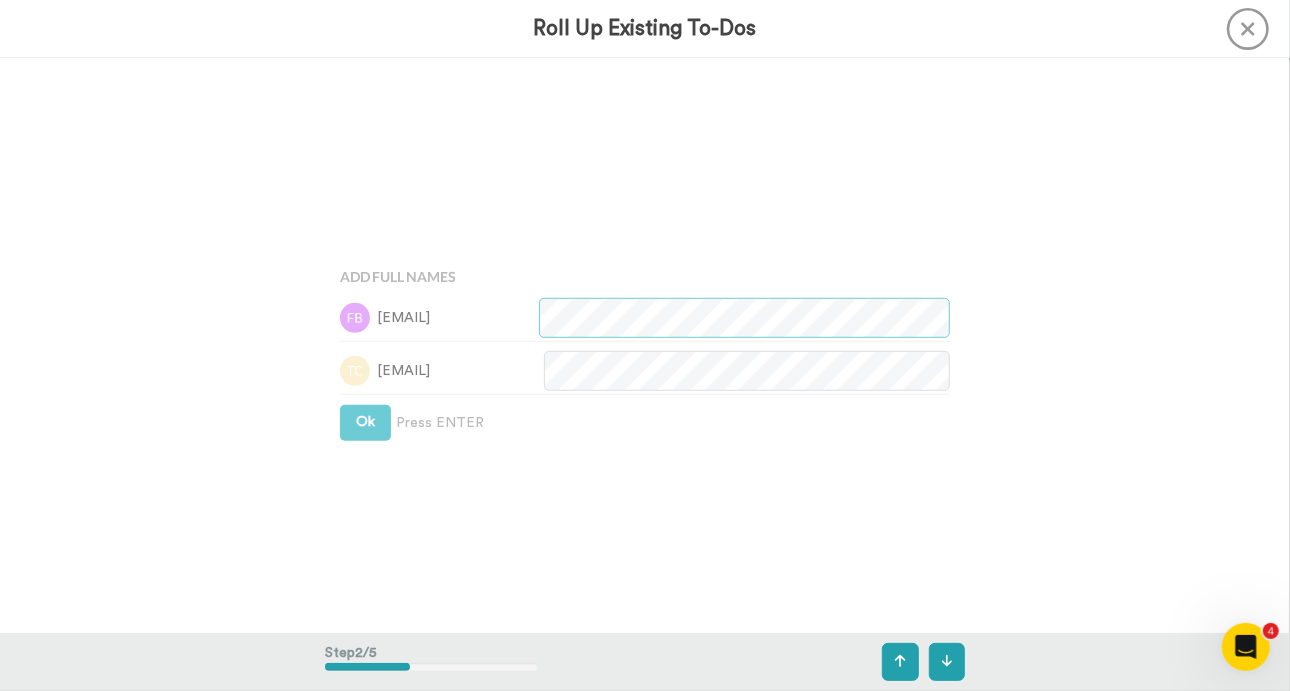 scroll, scrollTop: 574, scrollLeft: 0, axis: vertical 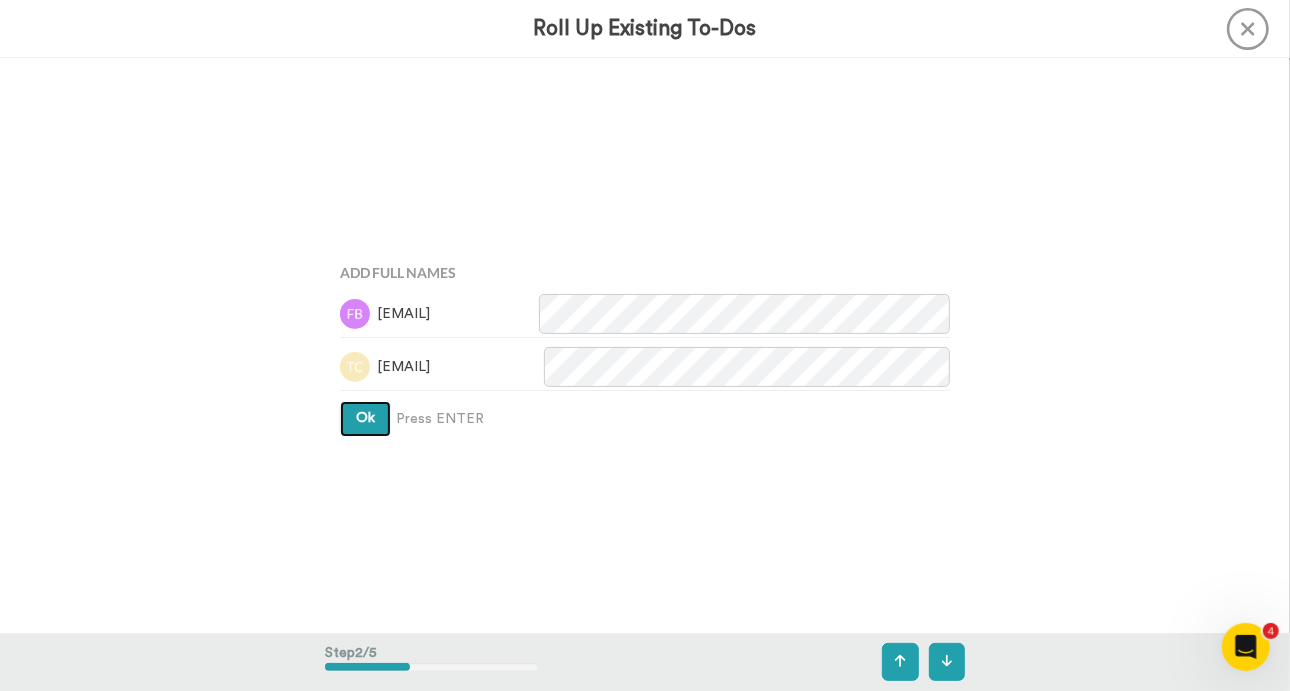 click on "Ok" at bounding box center [365, 418] 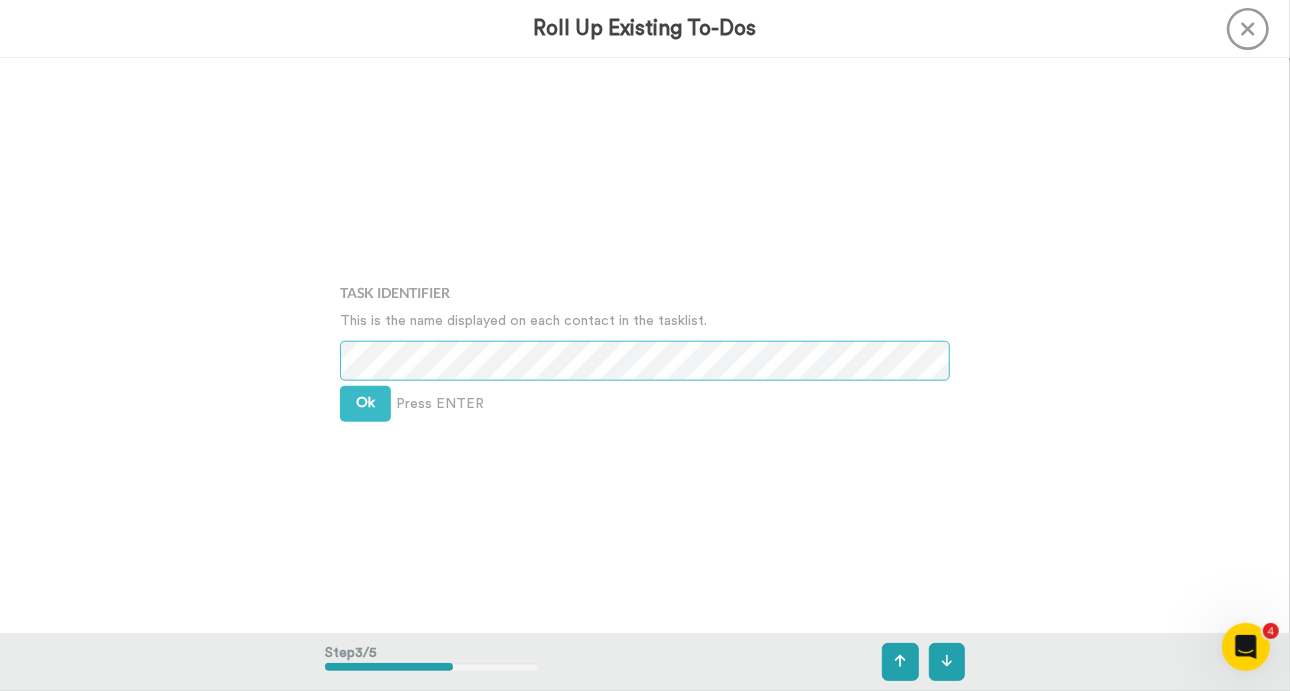 scroll, scrollTop: 1150, scrollLeft: 0, axis: vertical 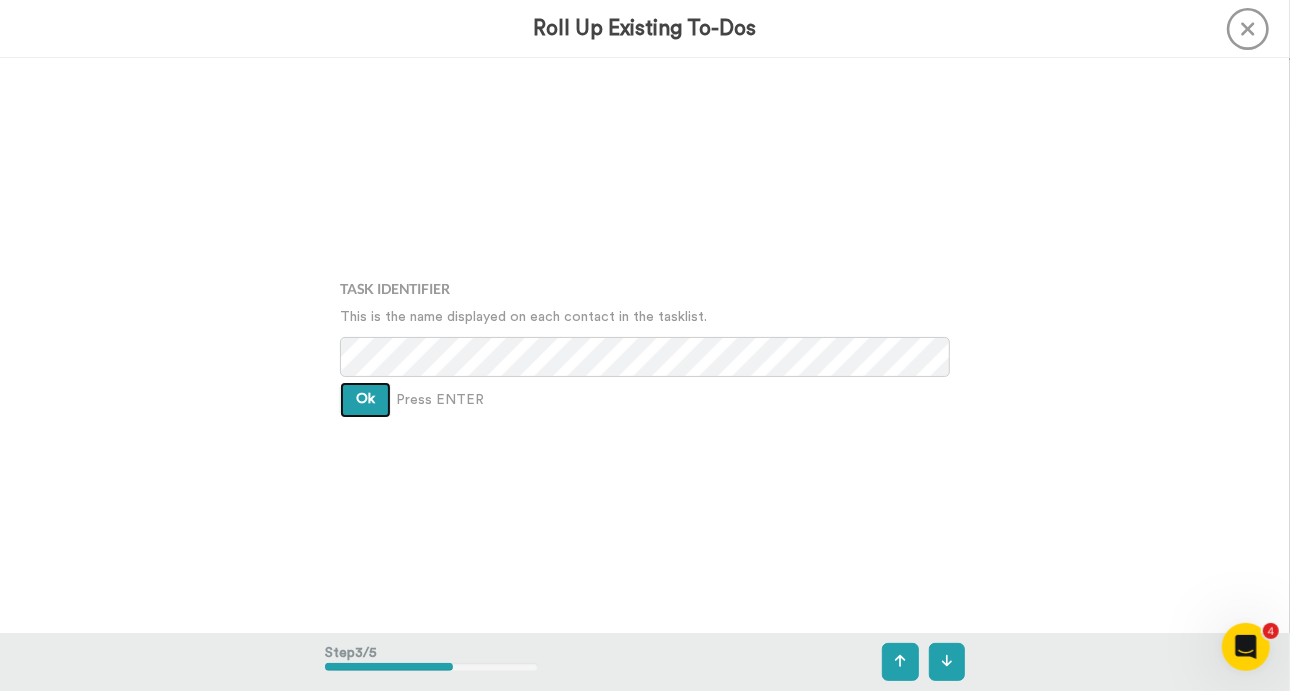 click on "Ok" at bounding box center (365, 399) 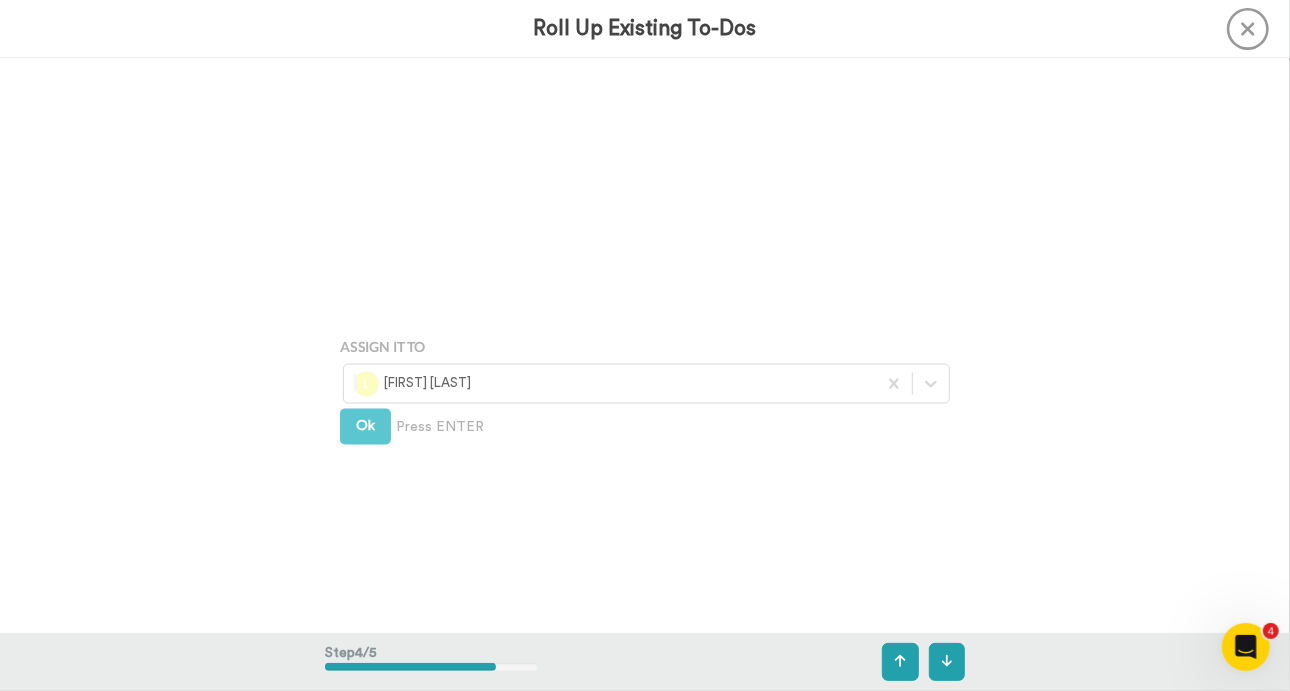 scroll, scrollTop: 1725, scrollLeft: 0, axis: vertical 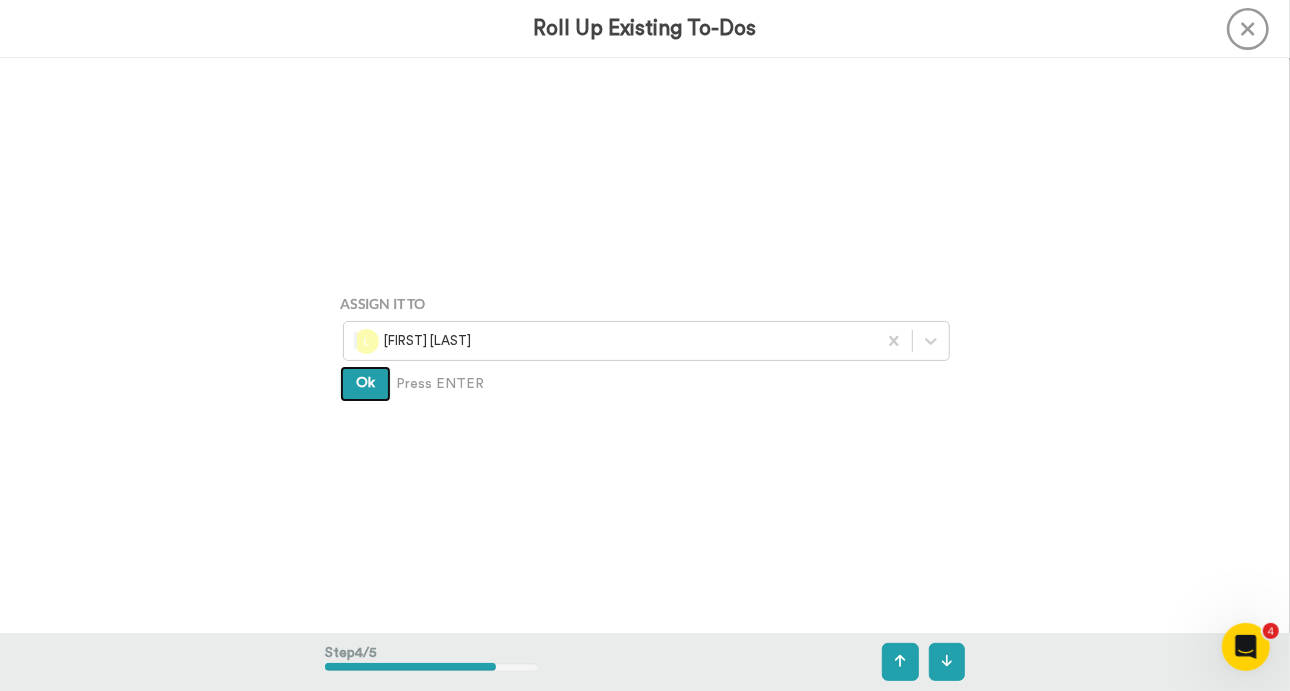 click on "Ok" at bounding box center (365, 383) 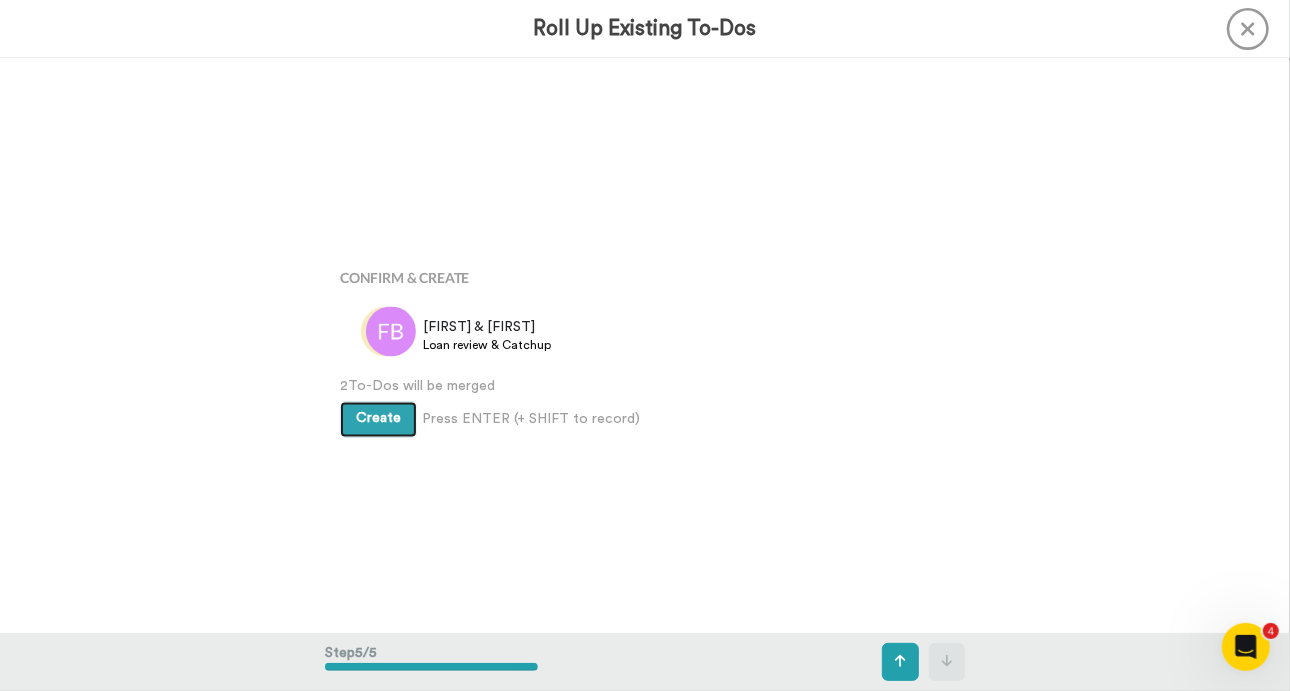 scroll, scrollTop: 2300, scrollLeft: 0, axis: vertical 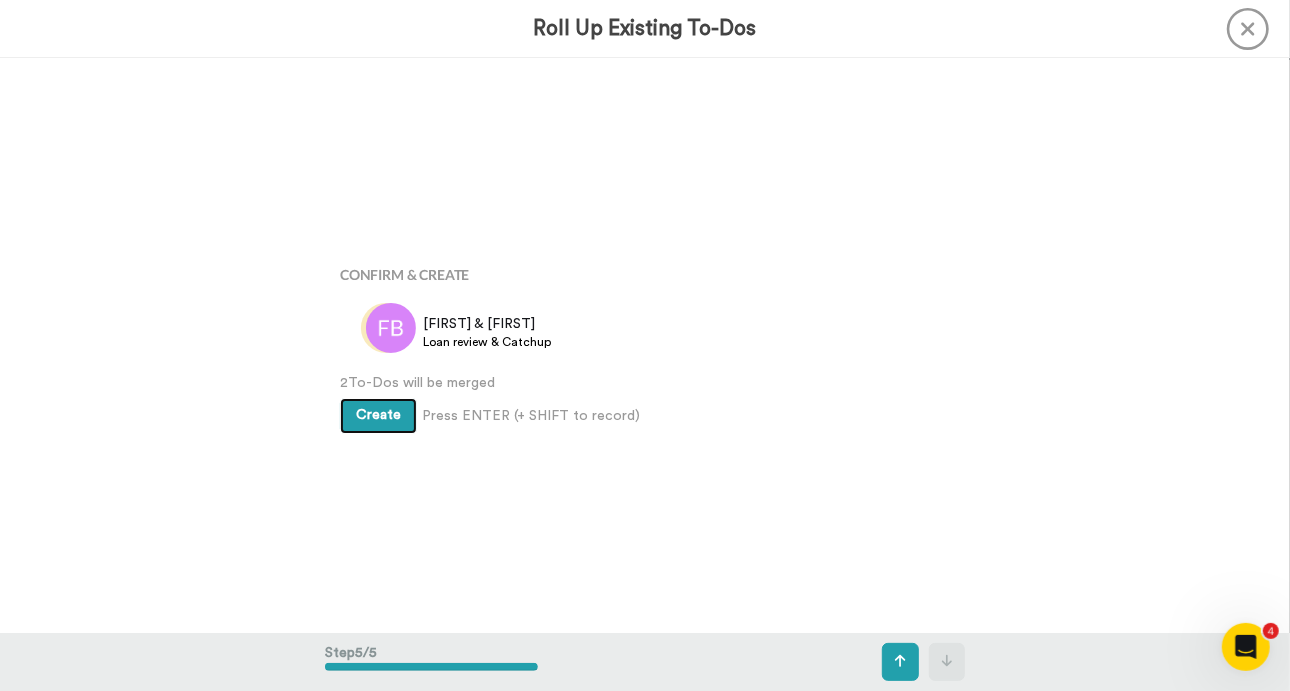 click on "Create" at bounding box center [378, 415] 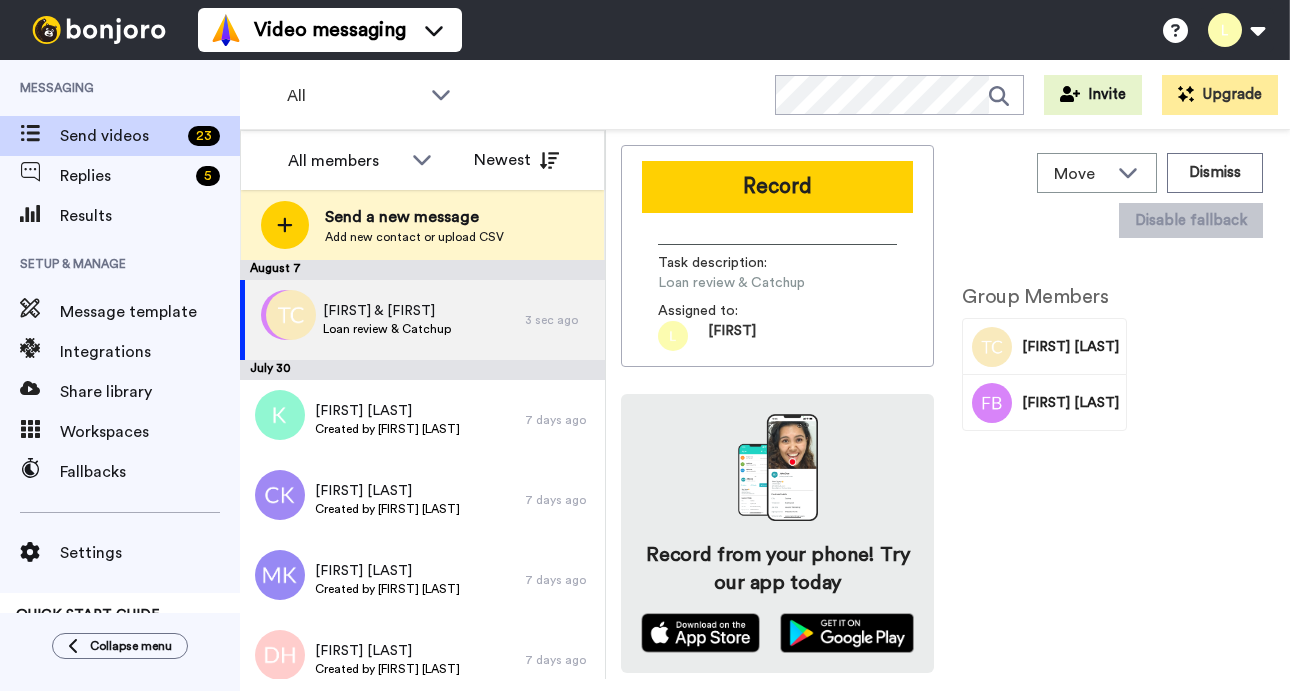 scroll, scrollTop: 0, scrollLeft: 0, axis: both 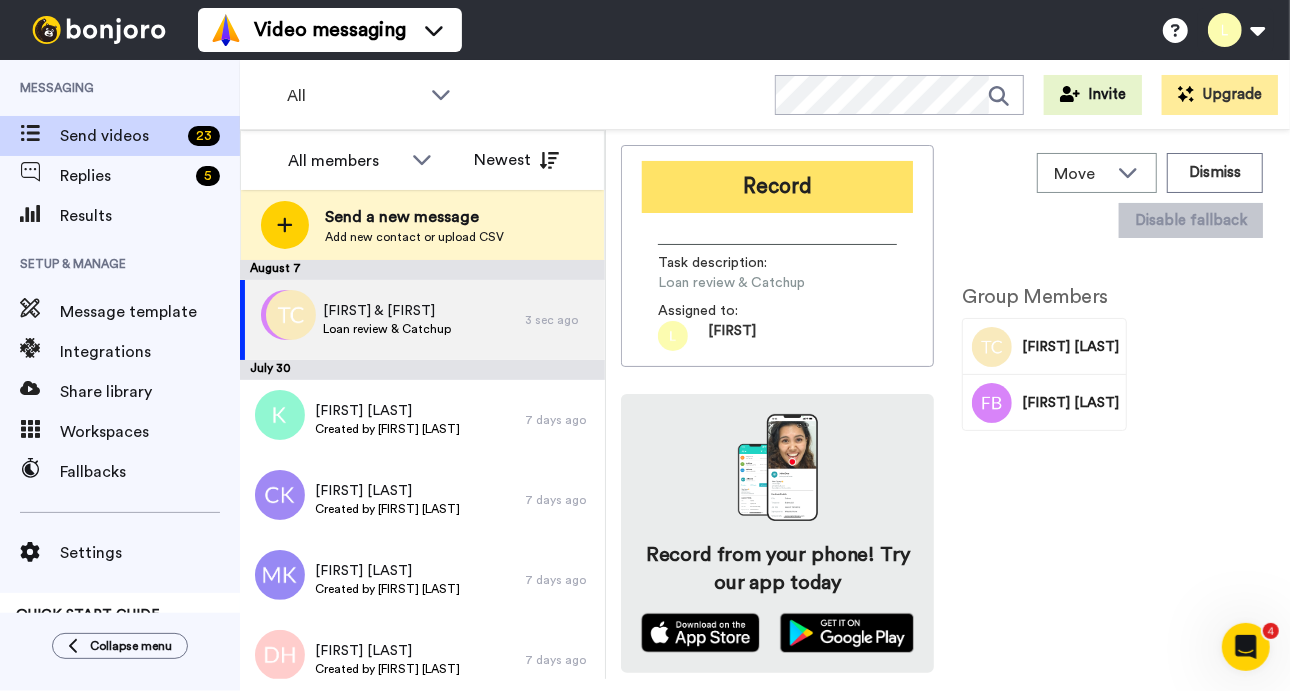 click on "Record" at bounding box center (777, 187) 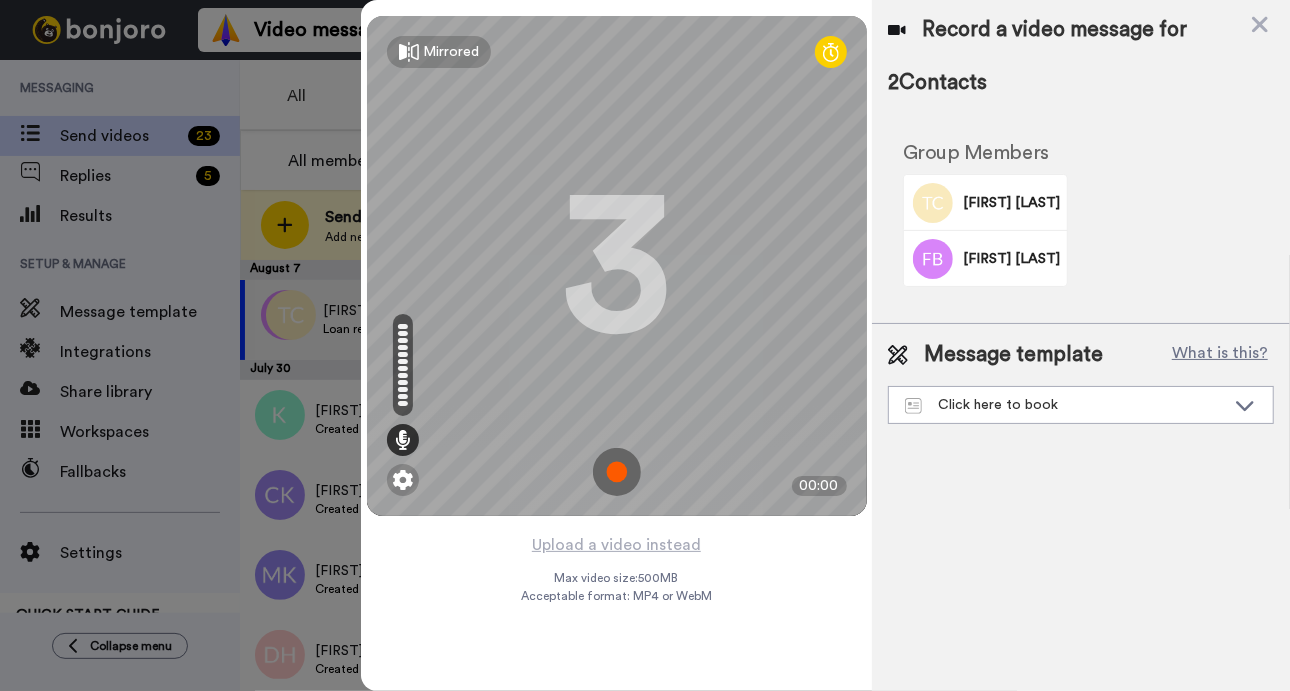 click at bounding box center (617, 472) 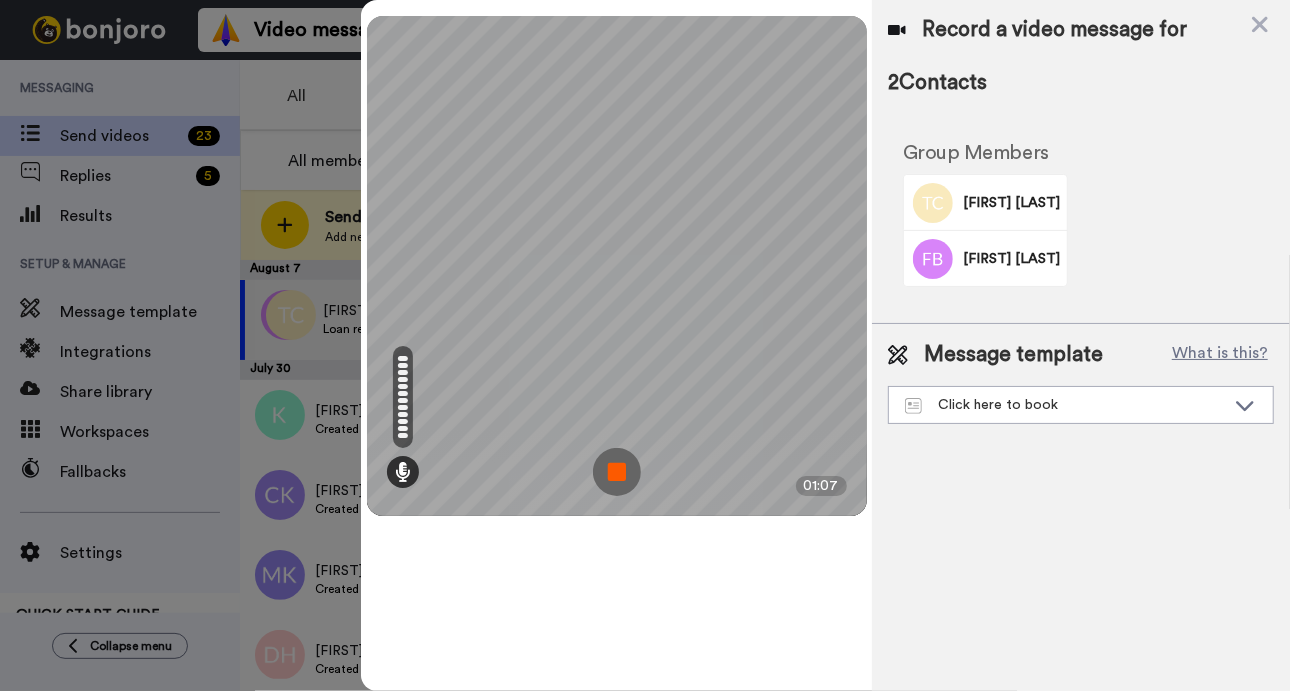 click at bounding box center [617, 472] 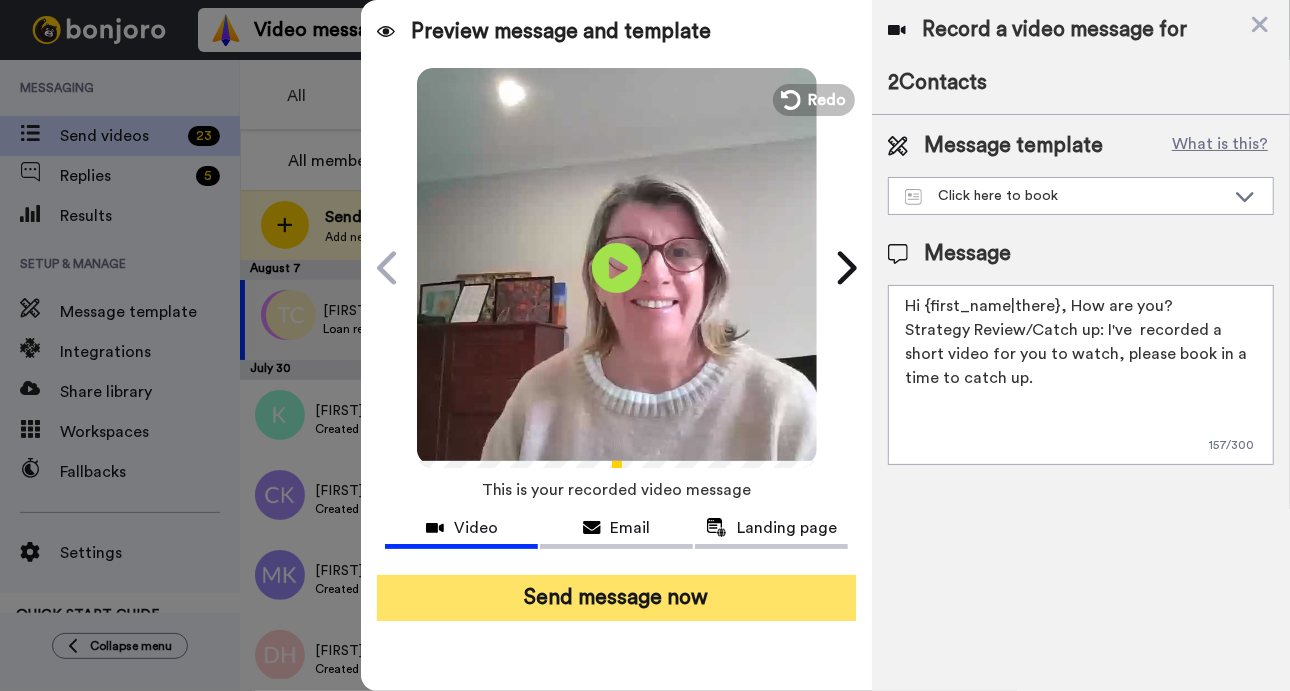 click on "Send message now" at bounding box center [616, 598] 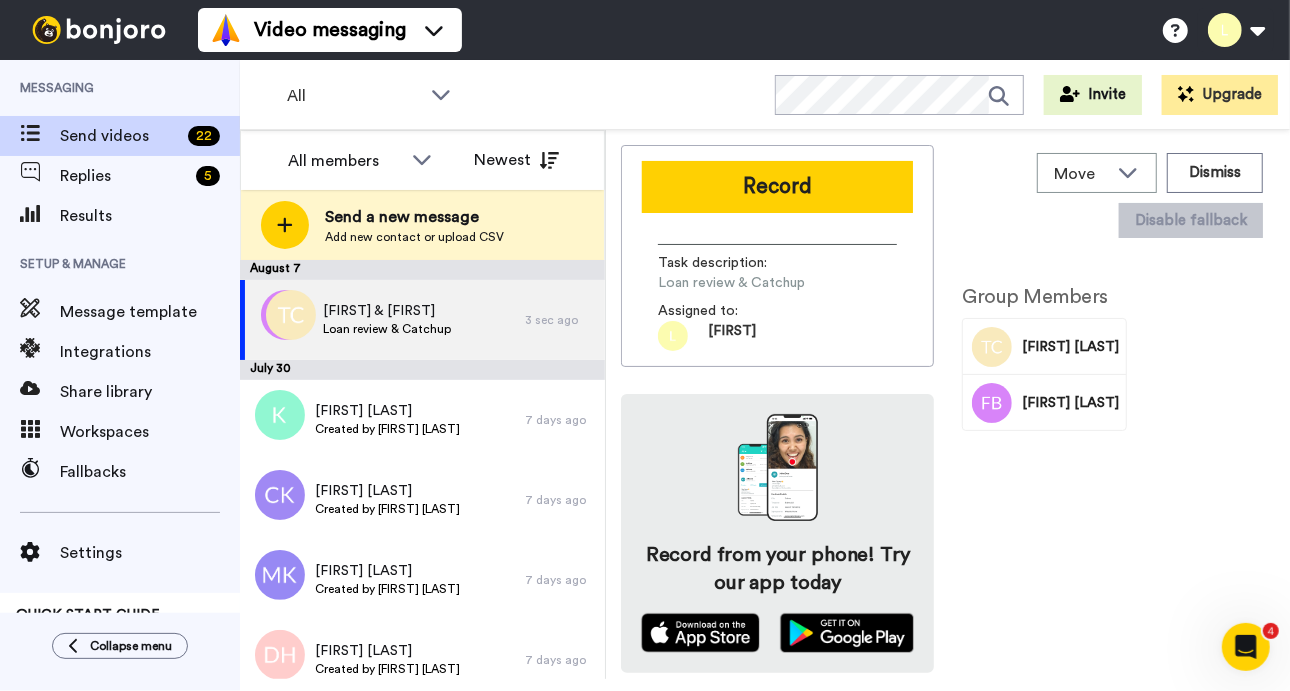 scroll, scrollTop: 0, scrollLeft: 0, axis: both 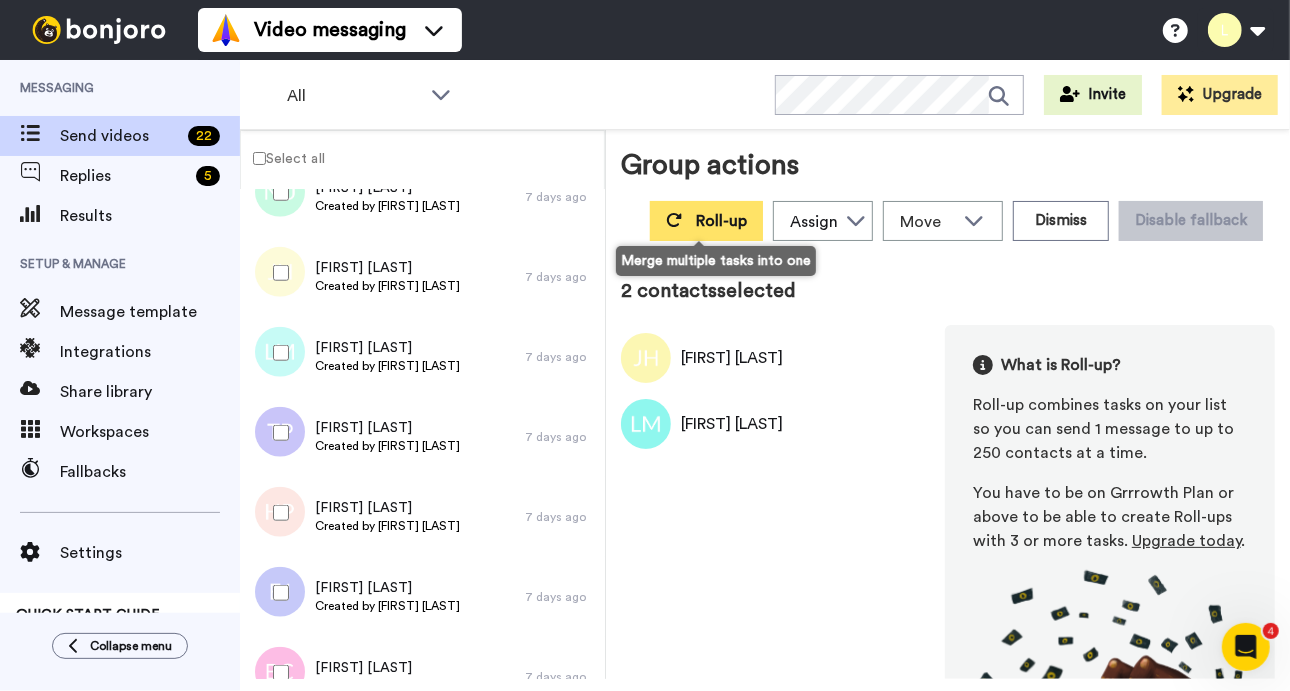 click on "Roll-up" at bounding box center (721, 221) 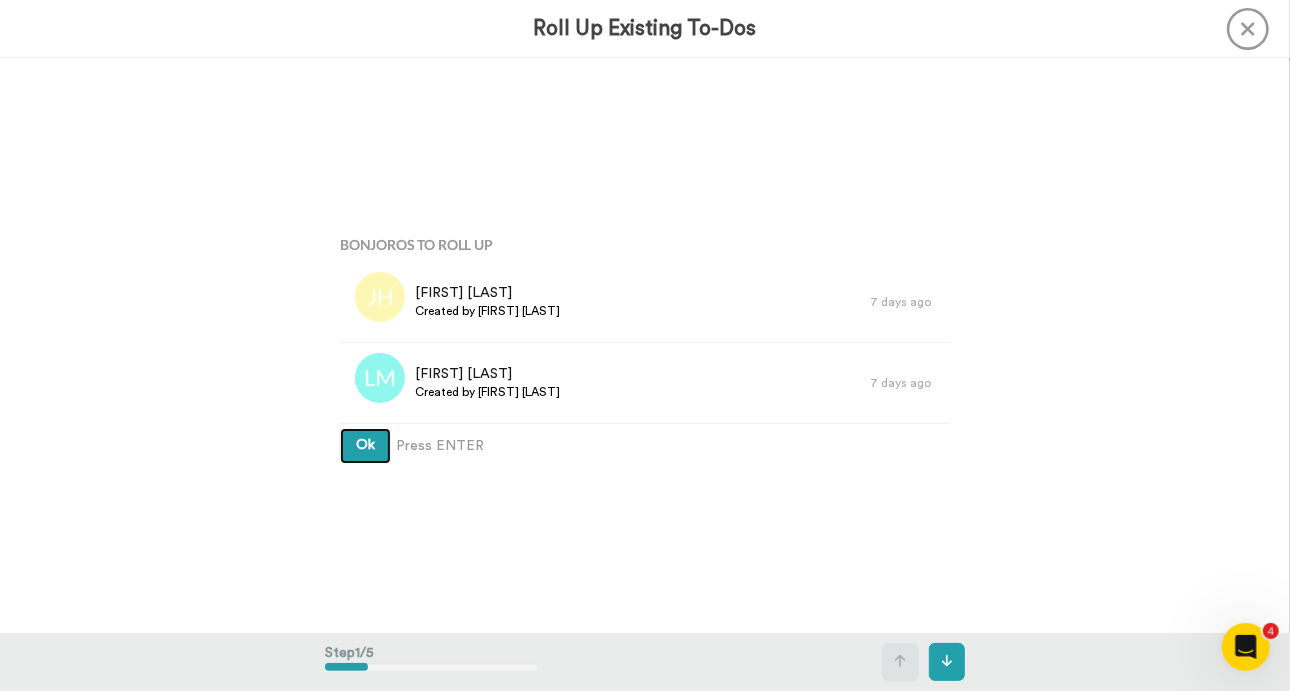 click on "Ok" at bounding box center (365, 445) 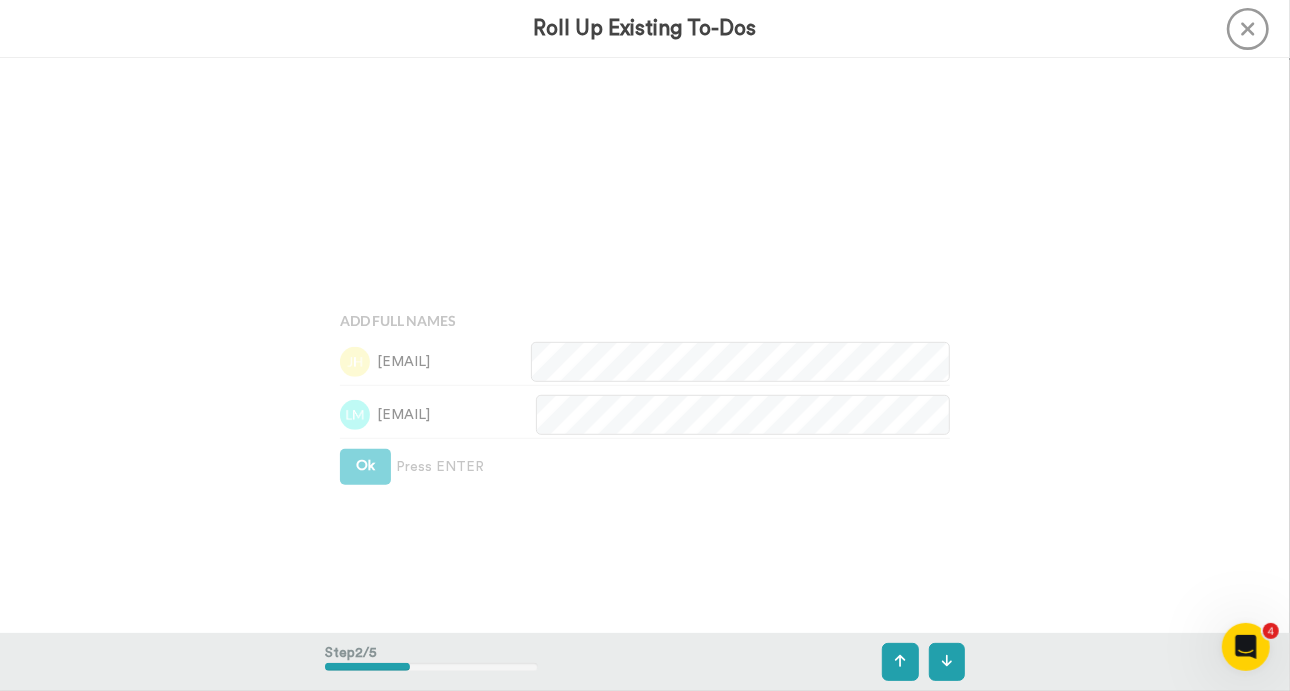 scroll, scrollTop: 574, scrollLeft: 0, axis: vertical 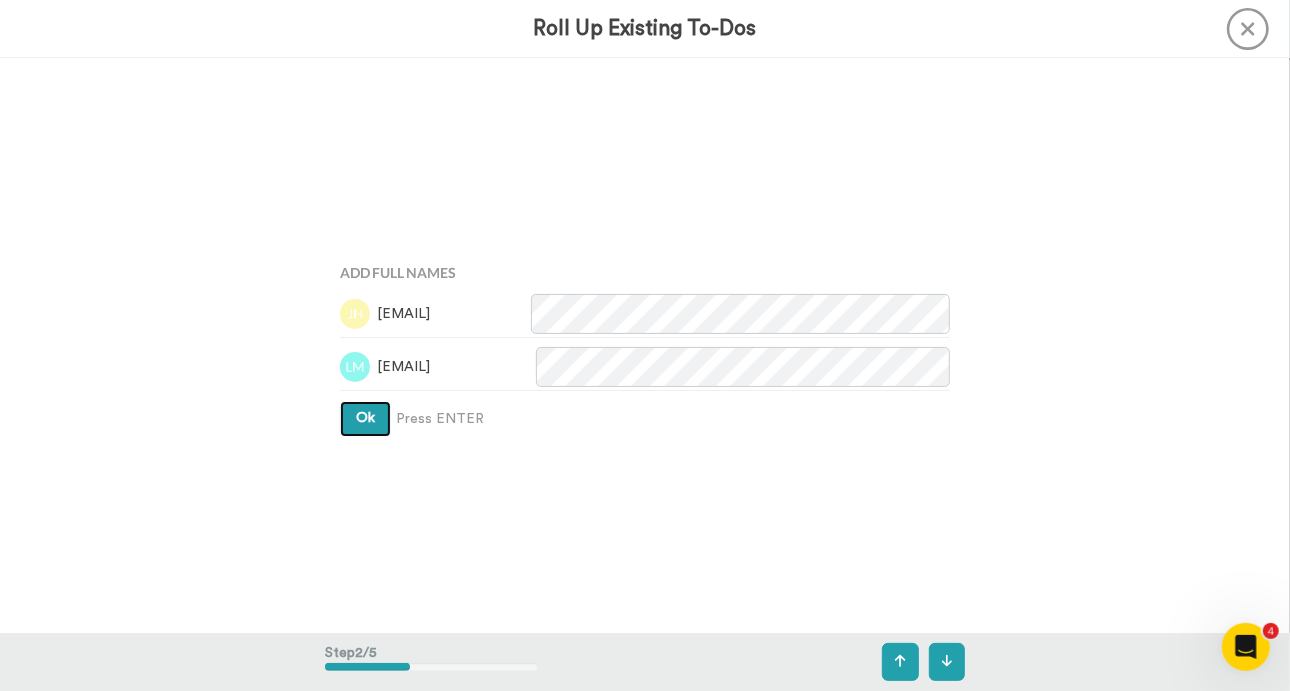 click on "Ok" at bounding box center (365, 419) 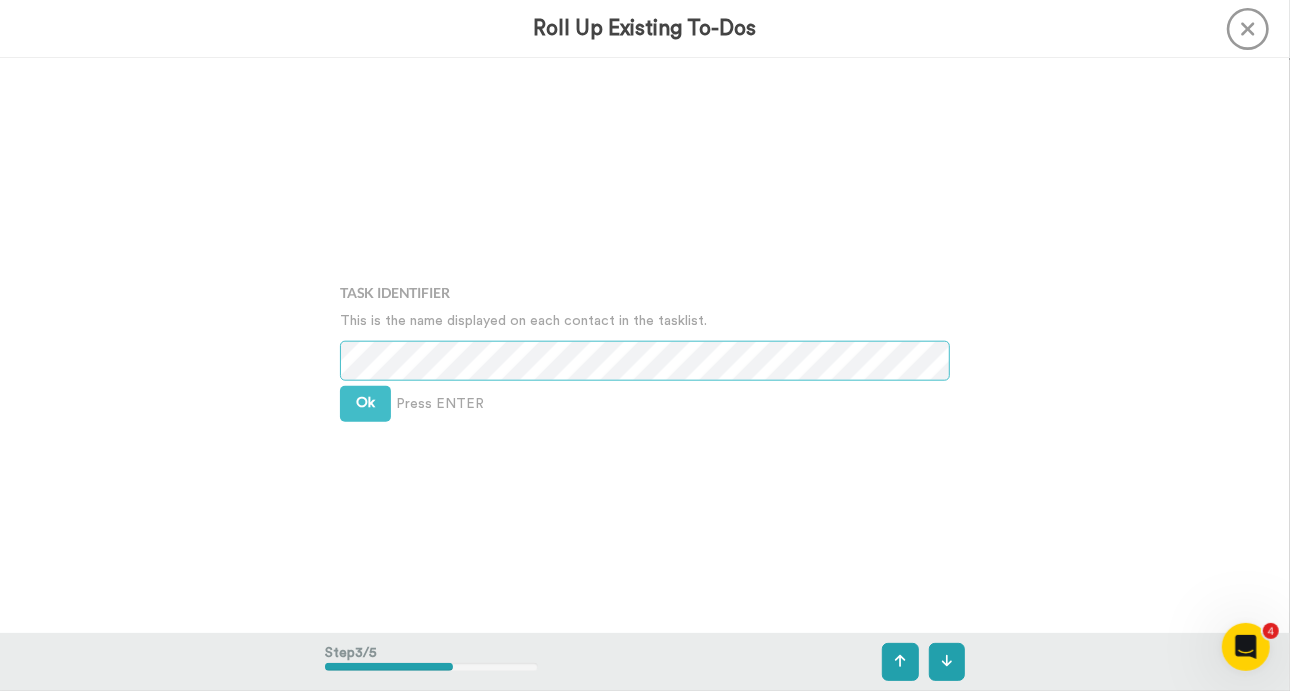 scroll, scrollTop: 1150, scrollLeft: 0, axis: vertical 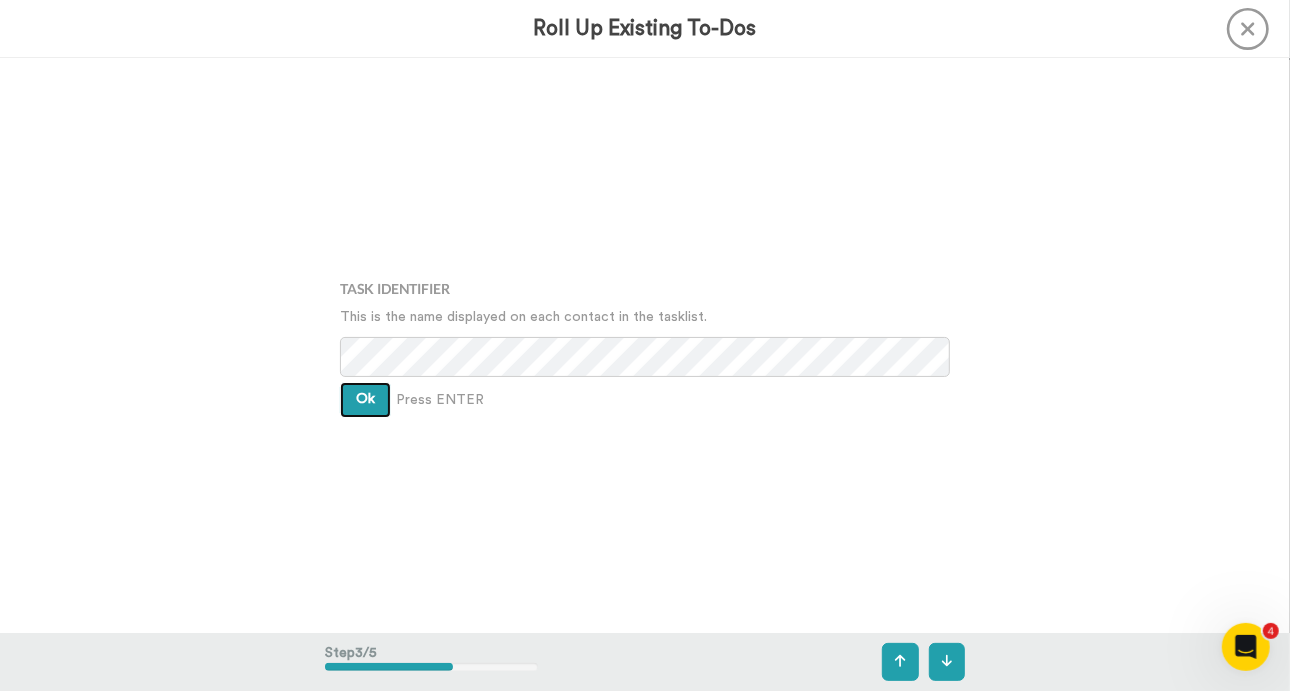 click on "Ok" at bounding box center [365, 399] 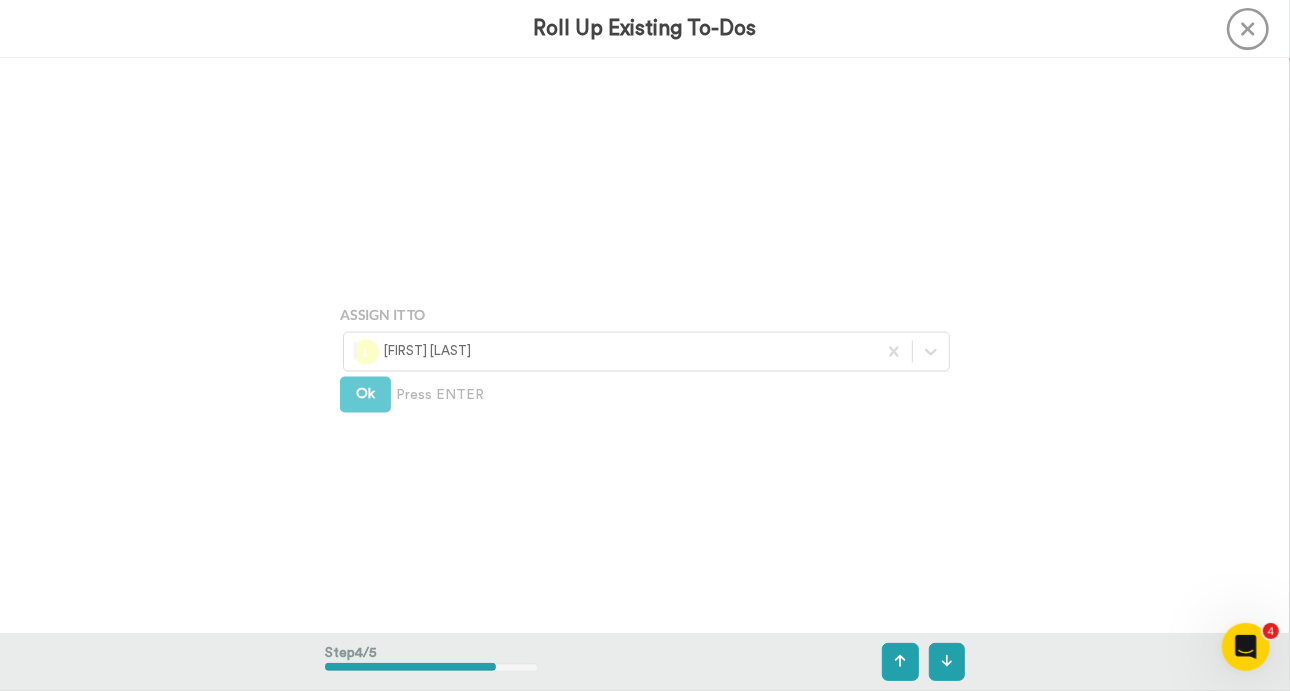 scroll, scrollTop: 1725, scrollLeft: 0, axis: vertical 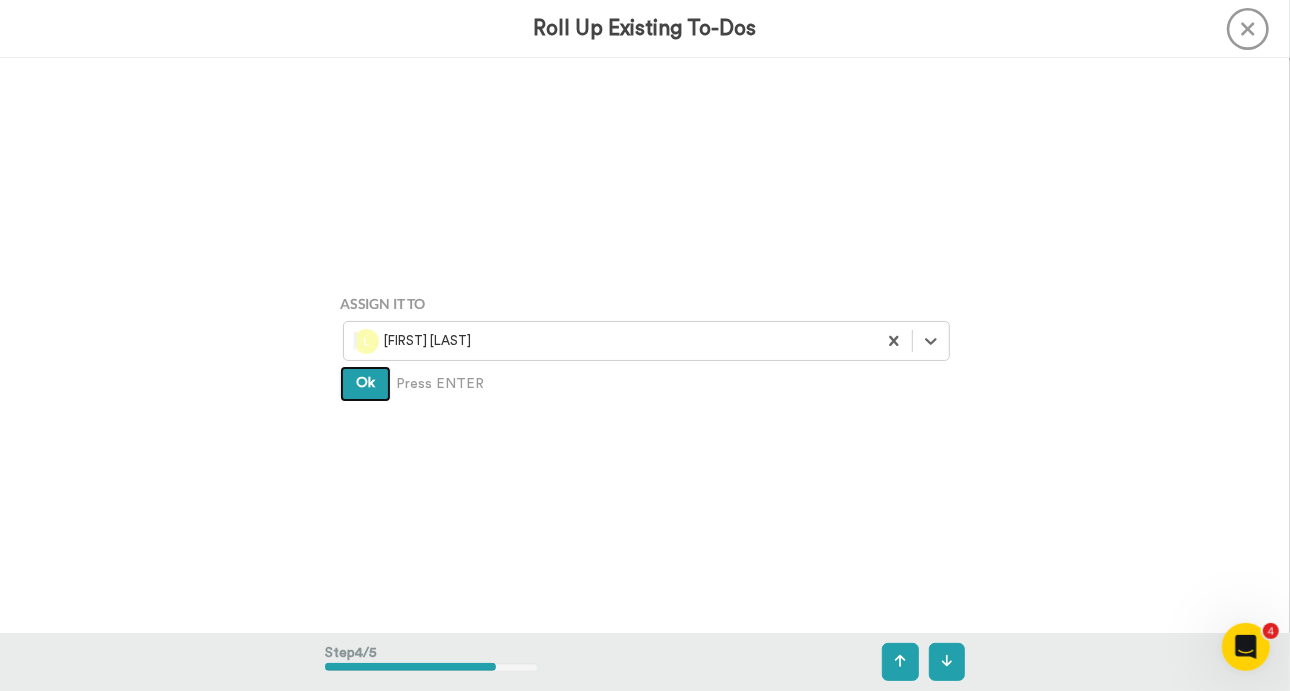 click on "Ok" at bounding box center [365, 383] 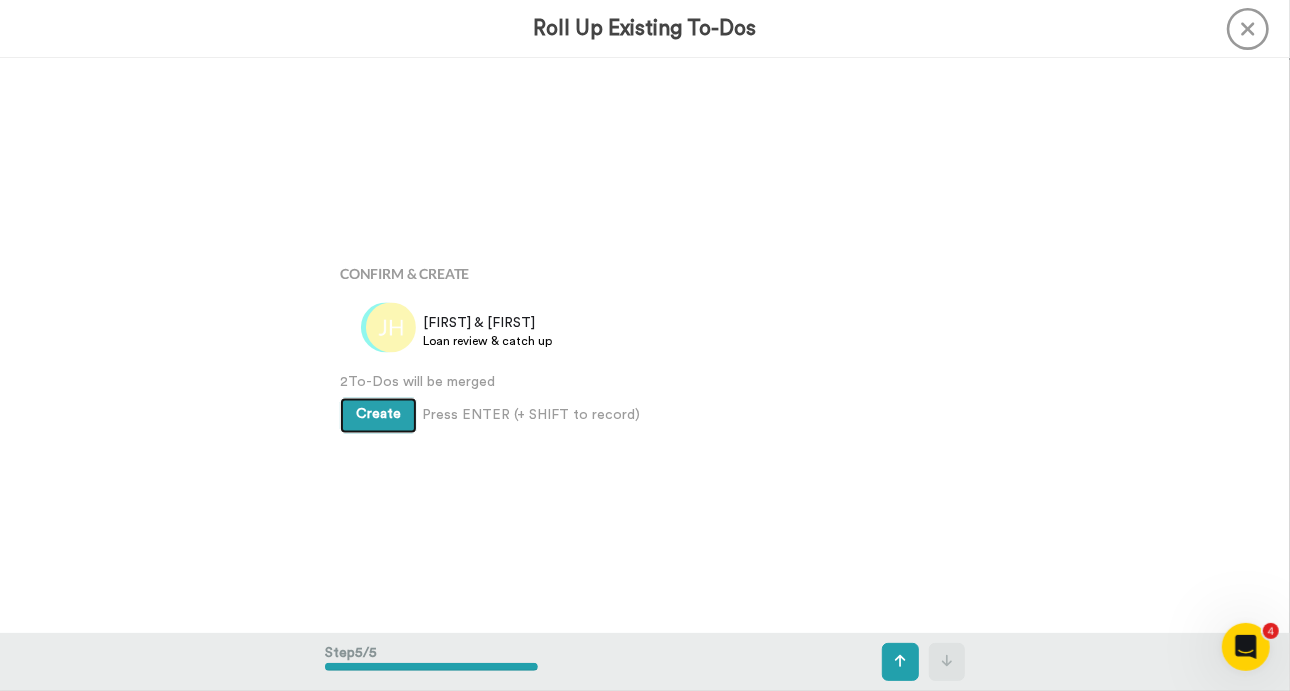 scroll, scrollTop: 2300, scrollLeft: 0, axis: vertical 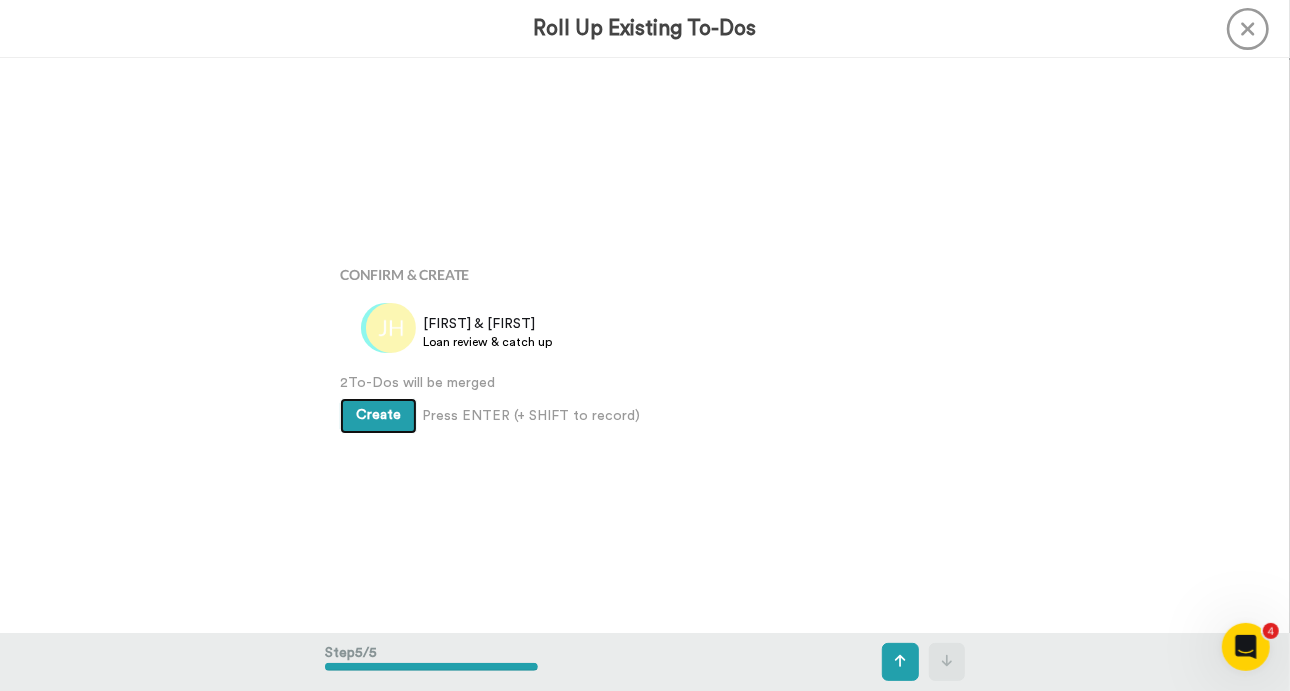 click on "Create" at bounding box center [378, 415] 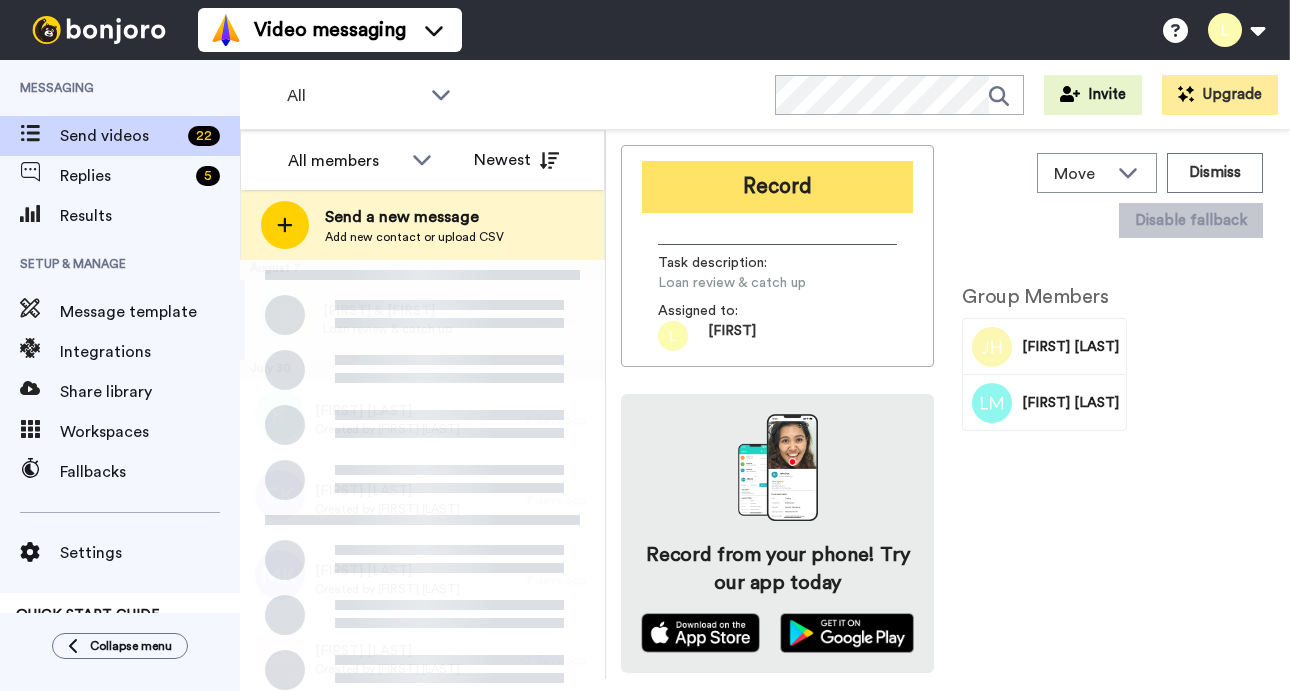scroll, scrollTop: 0, scrollLeft: 0, axis: both 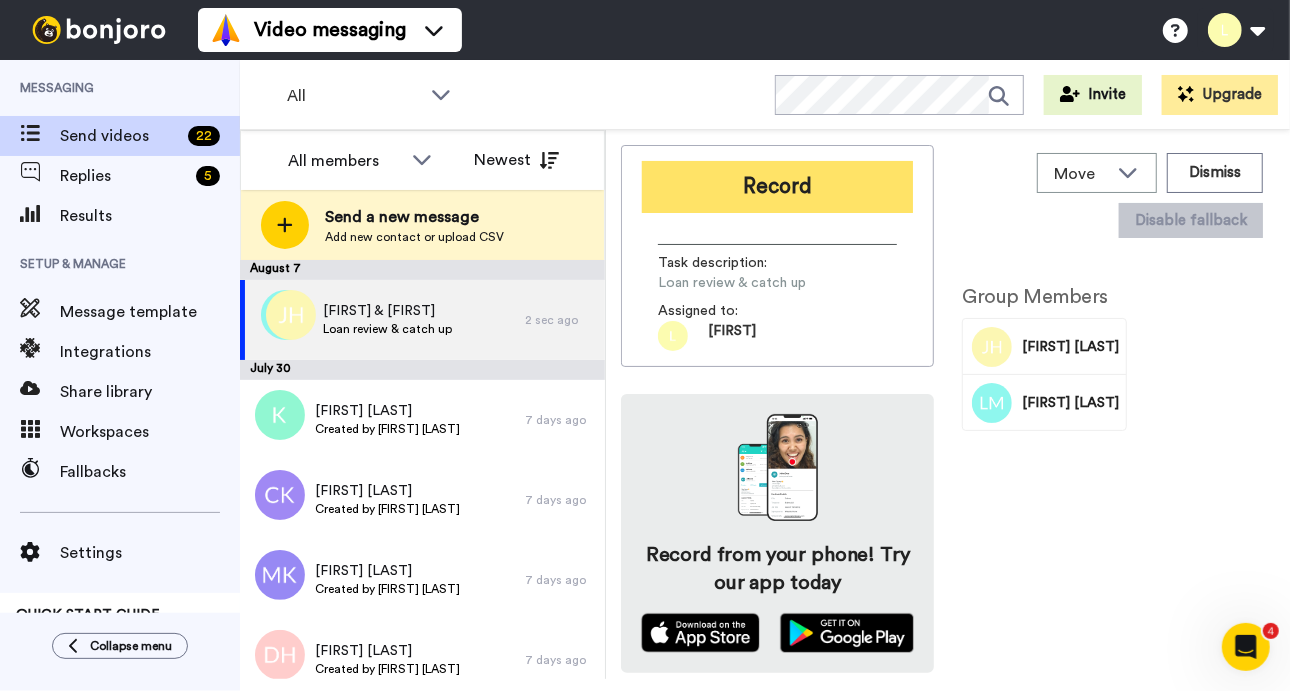 click on "Record" at bounding box center (777, 187) 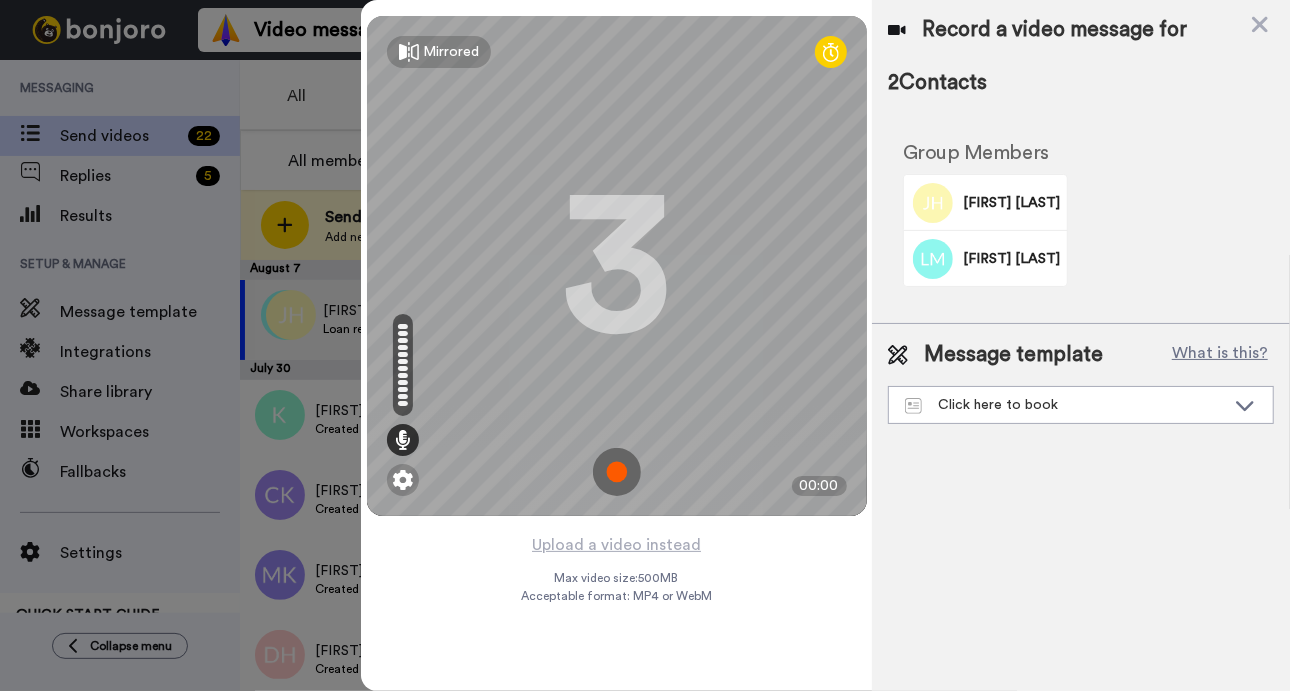 click at bounding box center [617, 472] 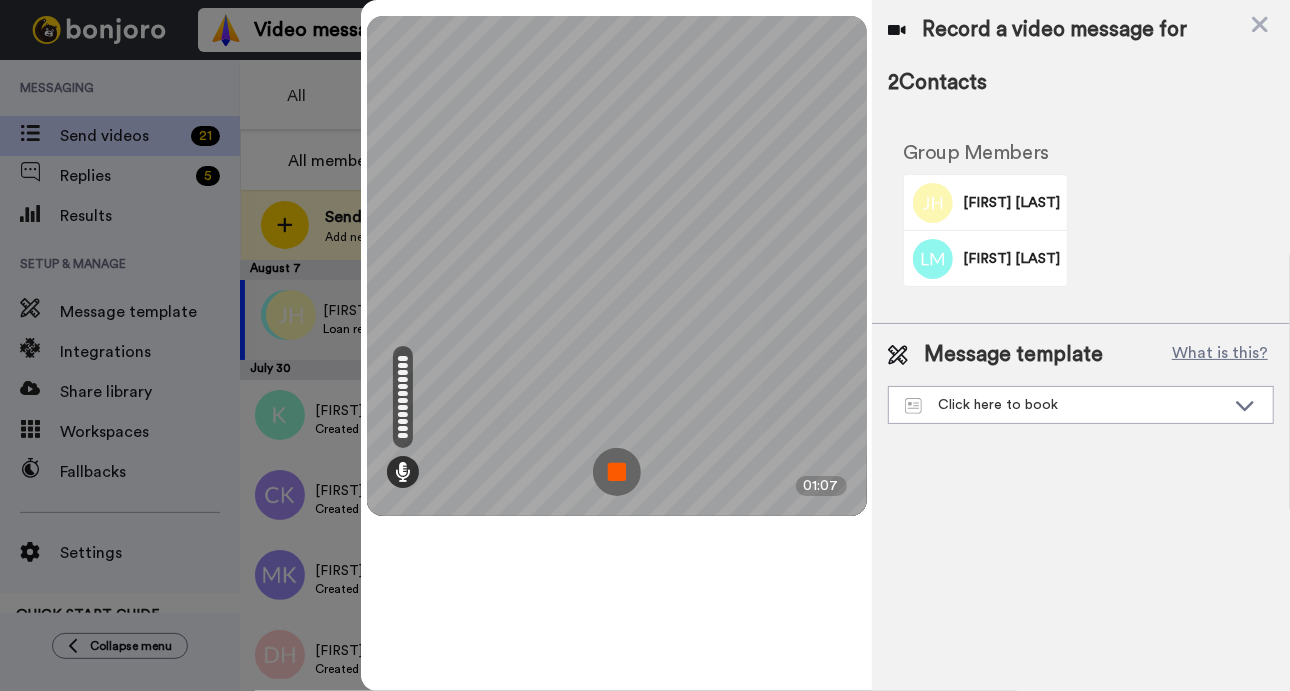 click at bounding box center (617, 472) 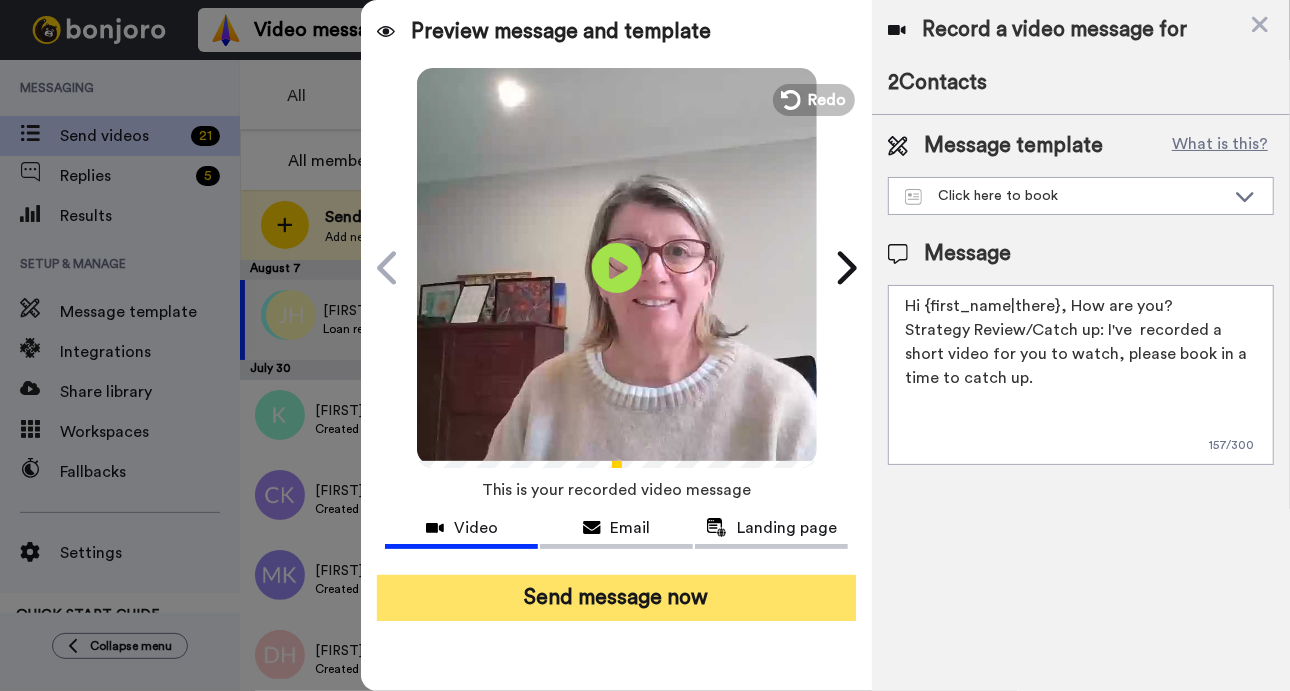 click on "Send message now" at bounding box center (616, 598) 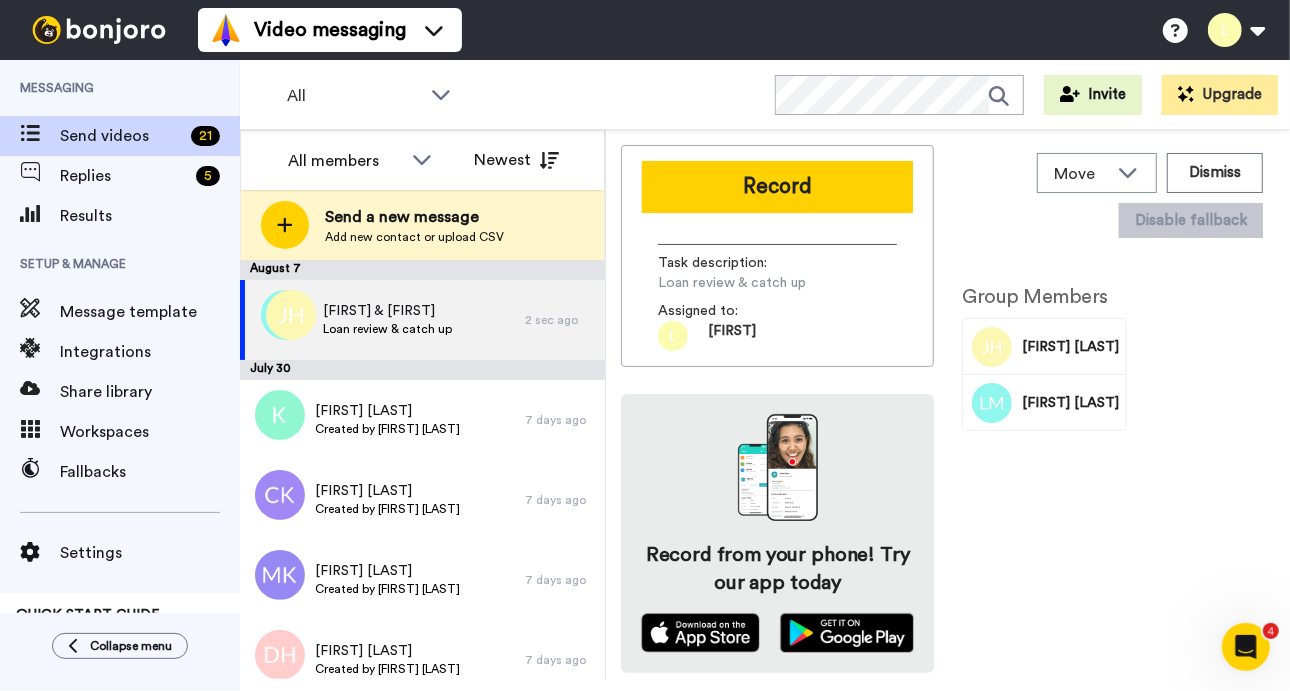 scroll, scrollTop: 0, scrollLeft: 0, axis: both 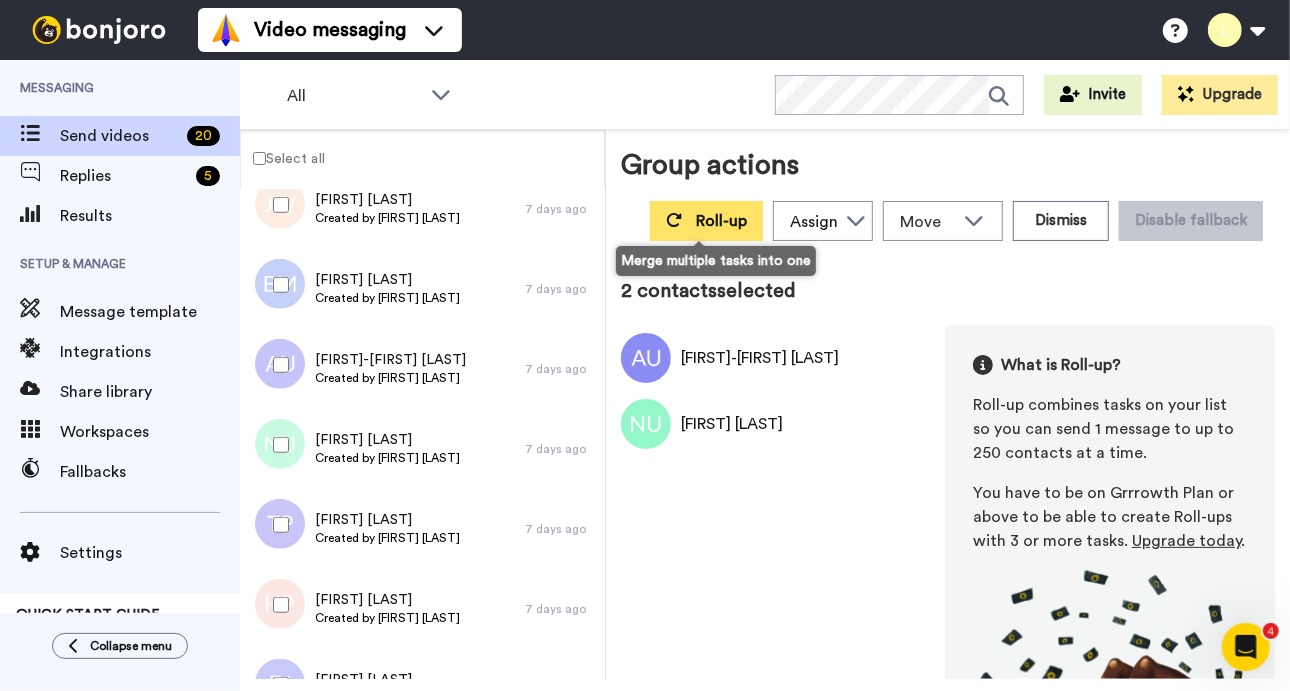 click on "Roll-up" at bounding box center [721, 221] 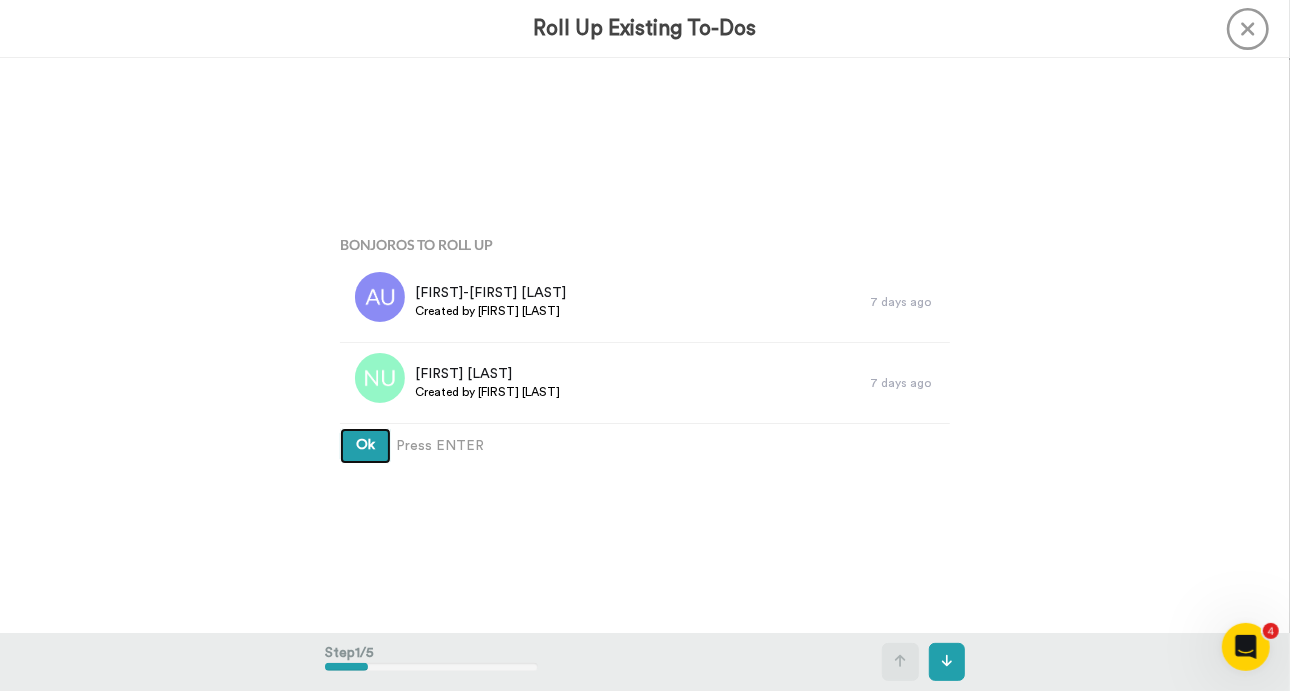 click on "Ok" at bounding box center [365, 445] 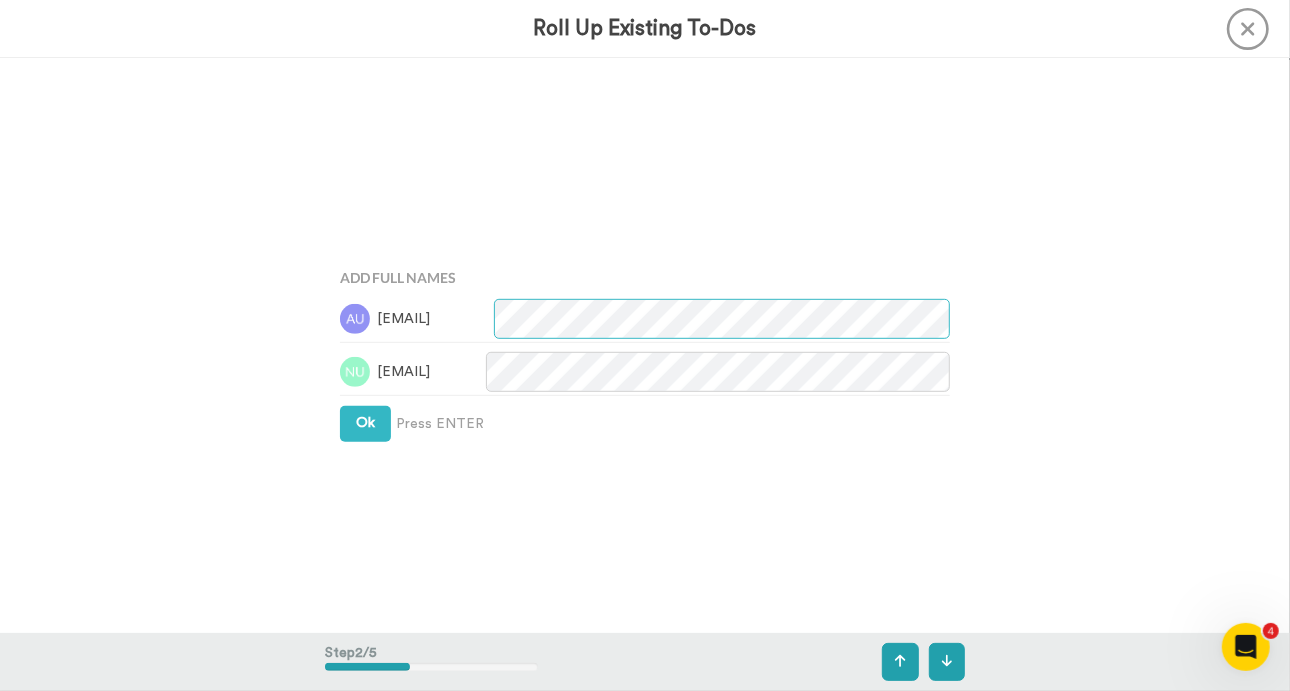 scroll, scrollTop: 574, scrollLeft: 0, axis: vertical 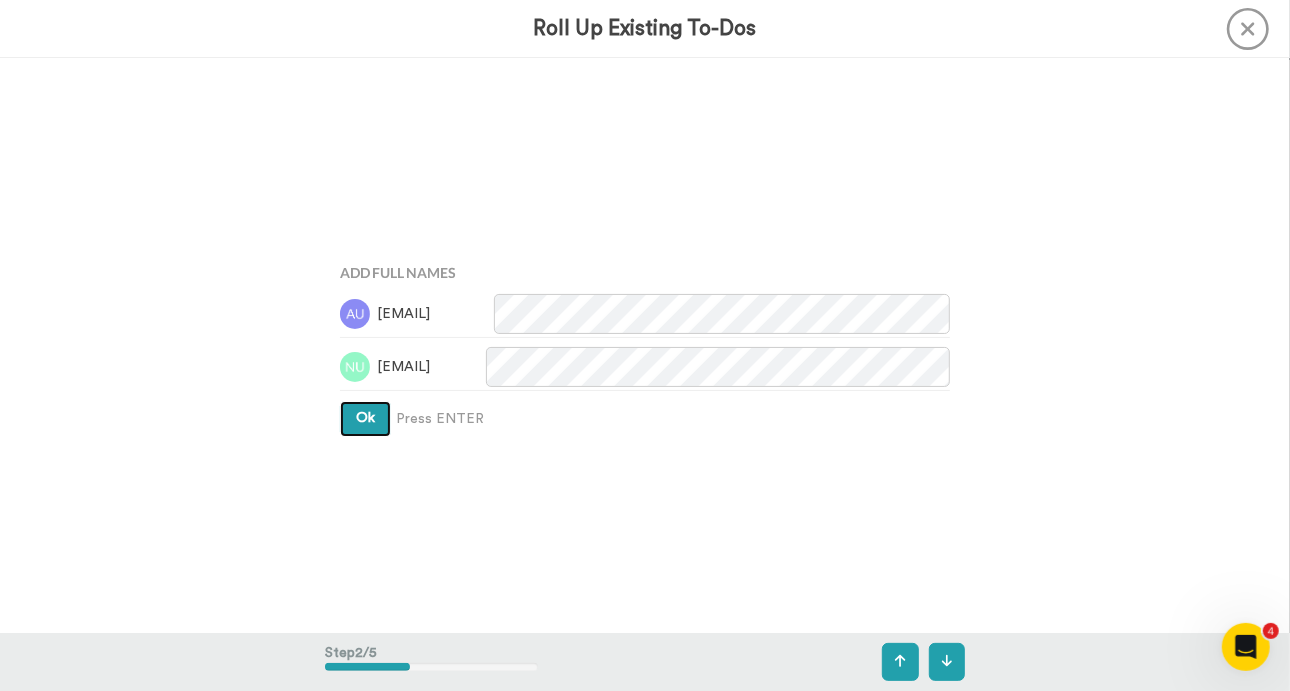 click on "Ok" at bounding box center (365, 418) 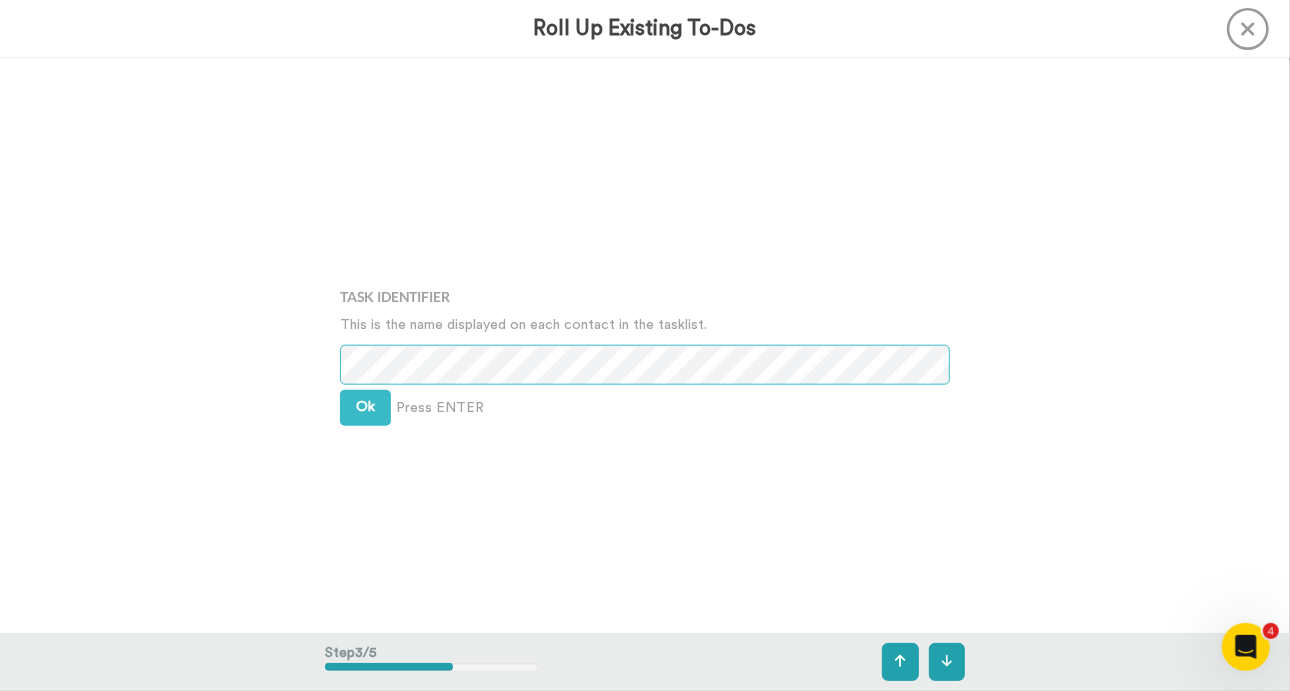 scroll, scrollTop: 1150, scrollLeft: 0, axis: vertical 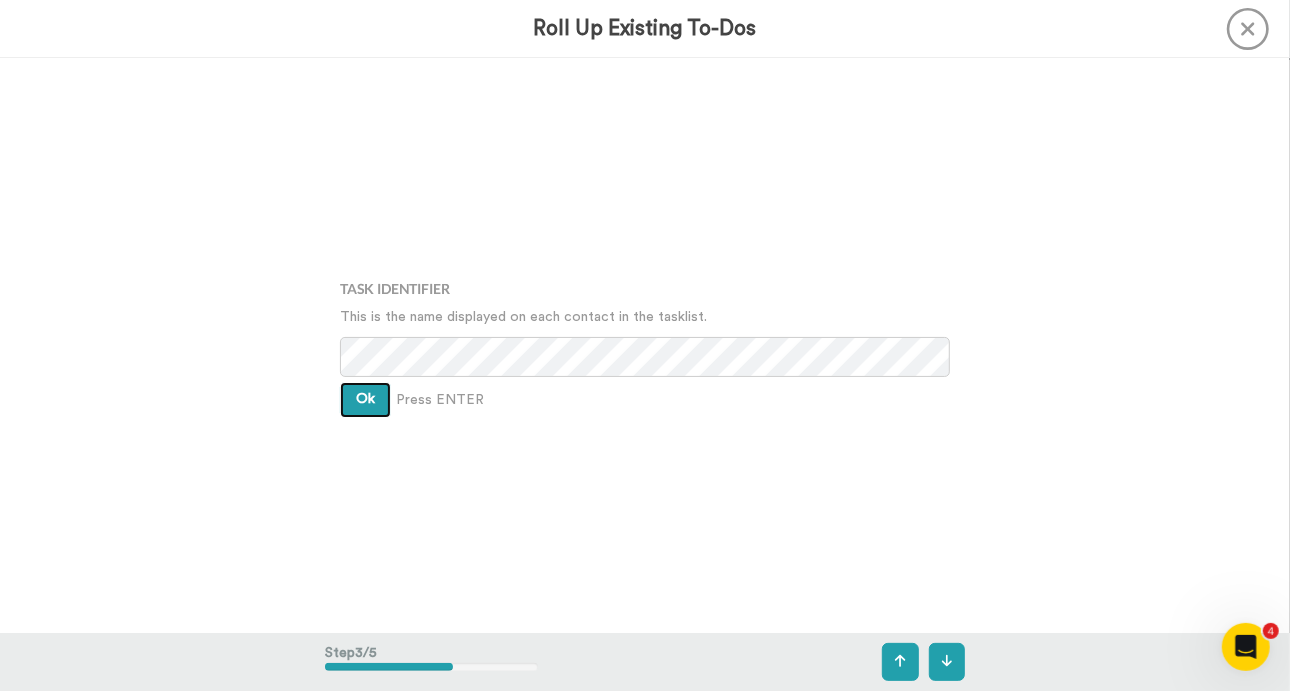 click on "Ok" at bounding box center [365, 399] 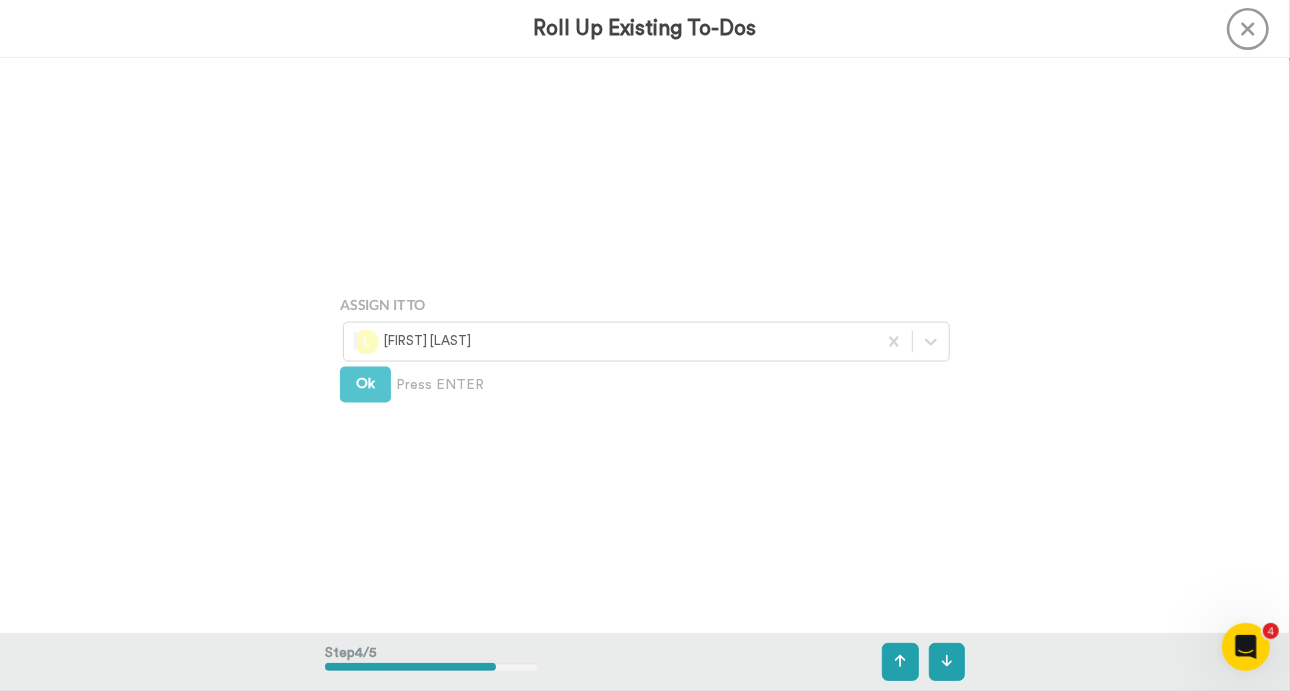 scroll, scrollTop: 1725, scrollLeft: 0, axis: vertical 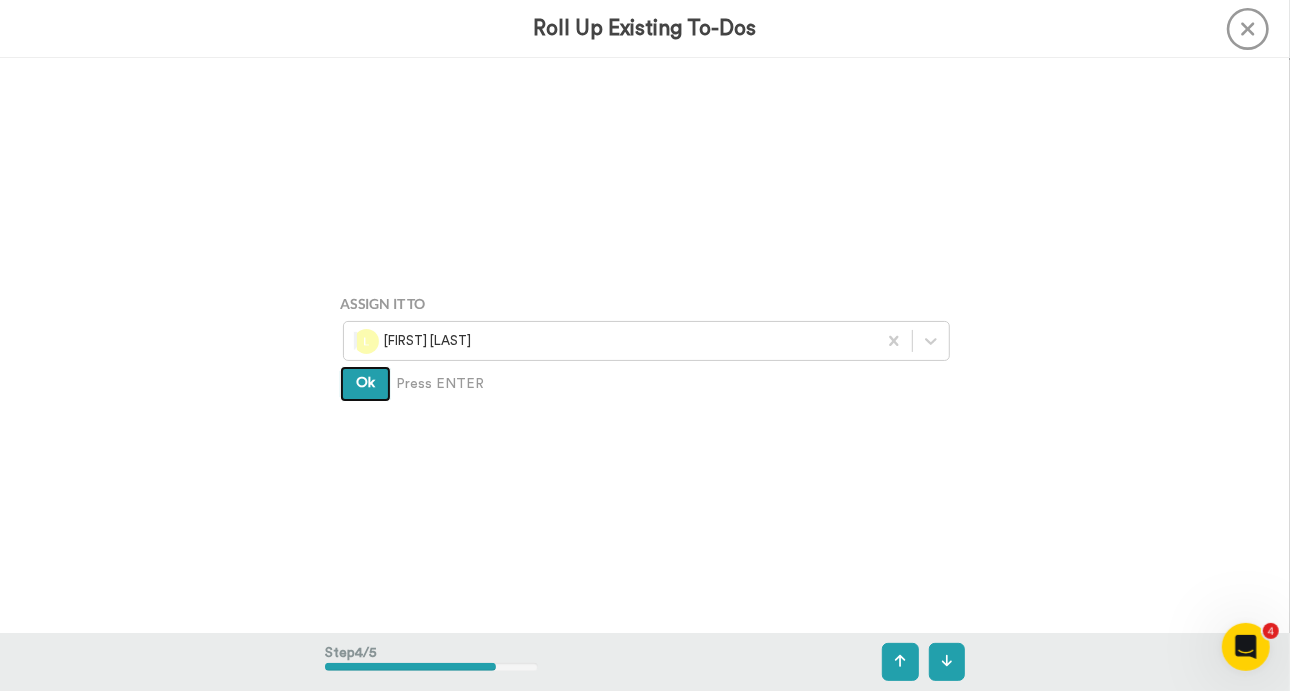 click on "Ok" at bounding box center (365, 384) 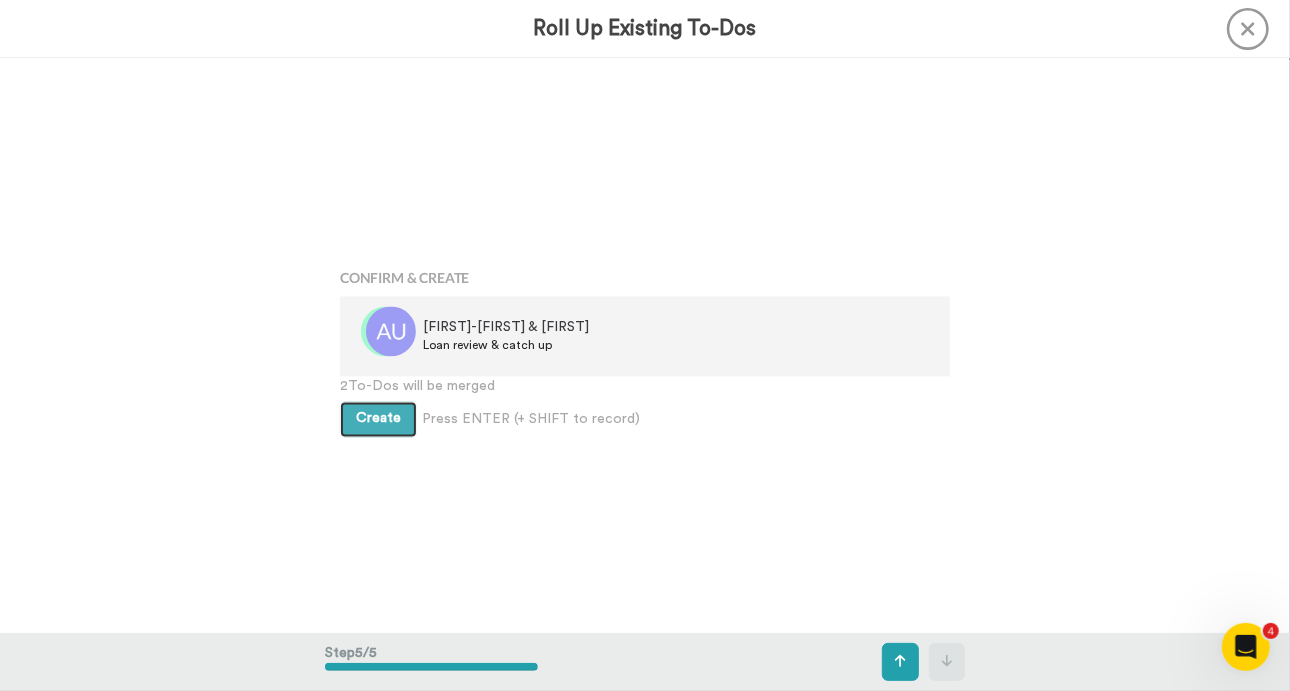 scroll, scrollTop: 2300, scrollLeft: 0, axis: vertical 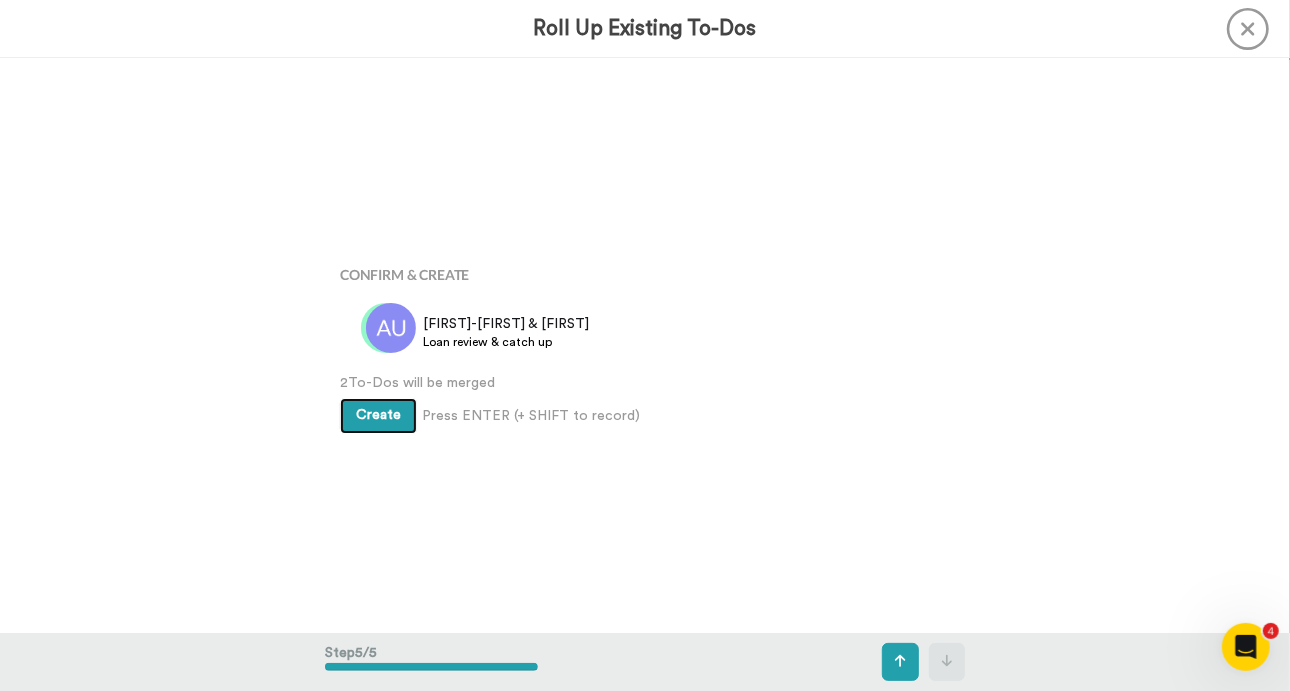 click on "Create" at bounding box center (378, 415) 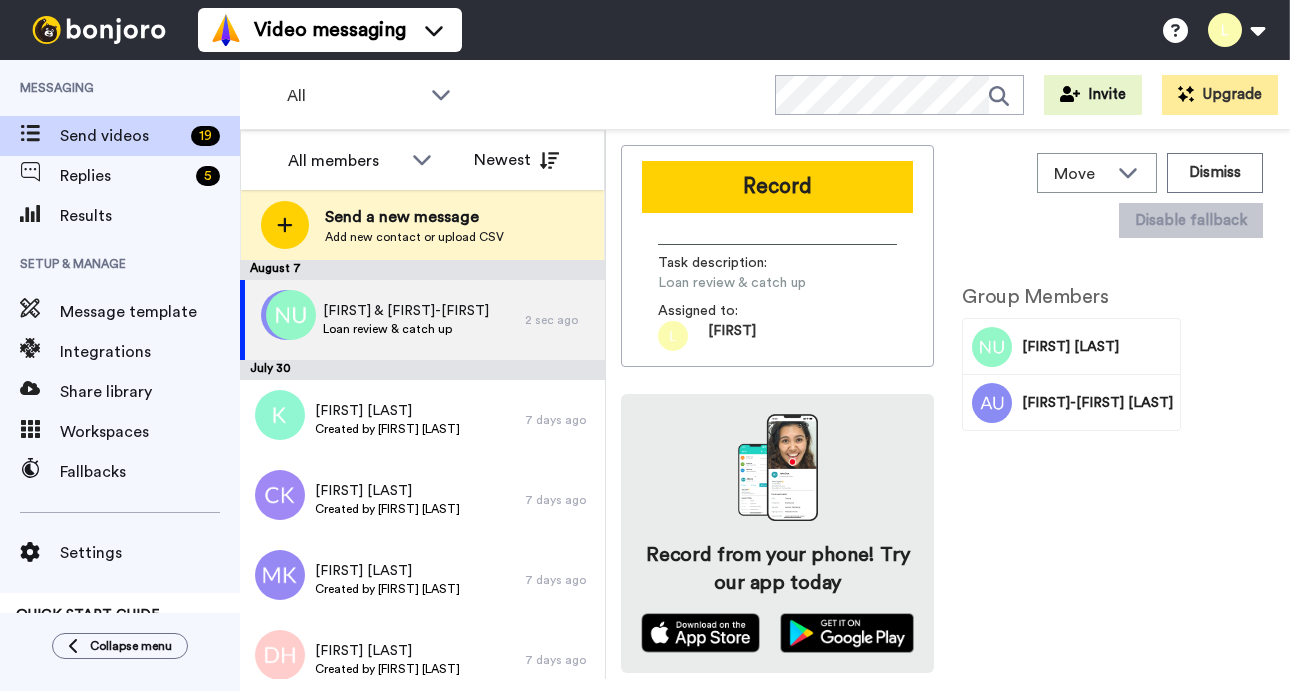 scroll, scrollTop: 0, scrollLeft: 0, axis: both 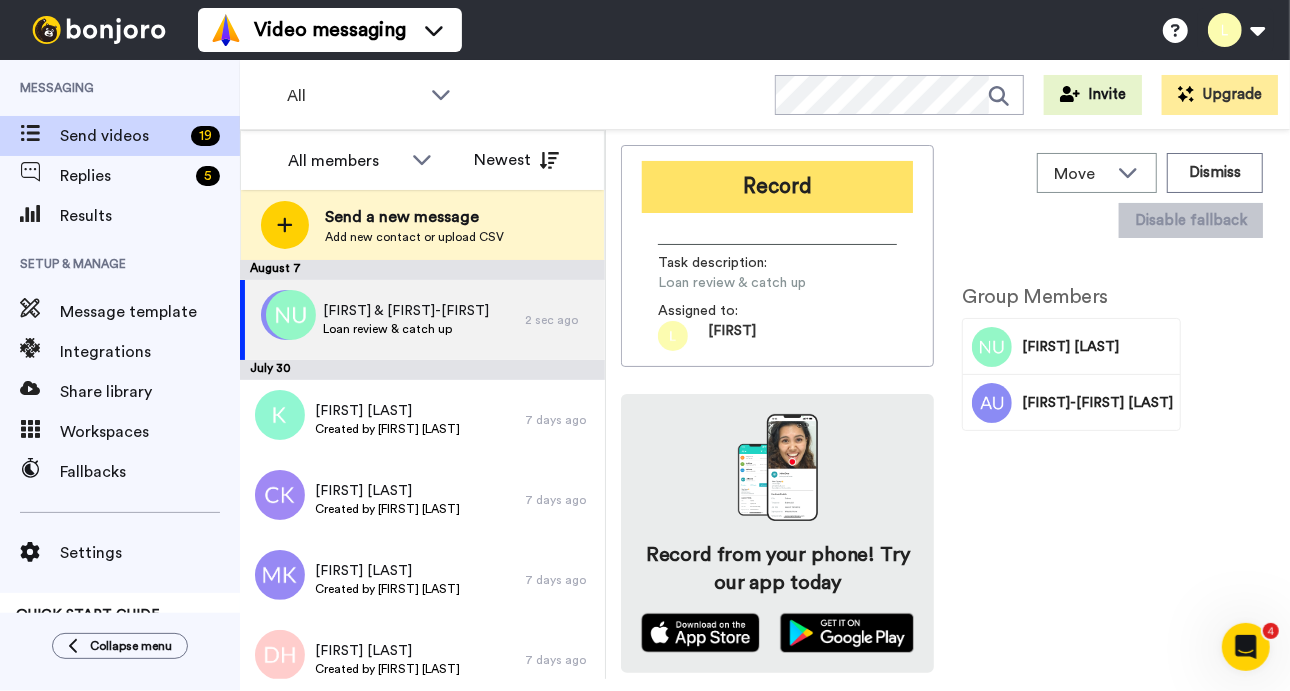 click on "Record" at bounding box center (777, 187) 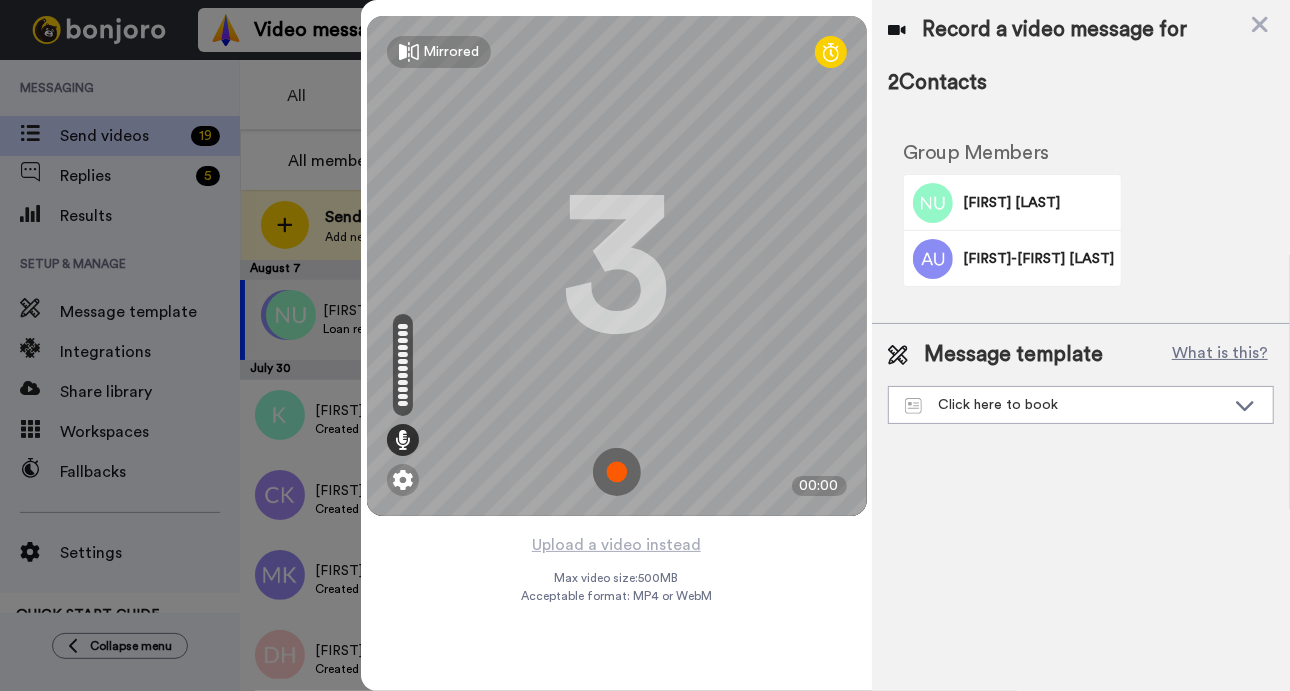 click at bounding box center (617, 472) 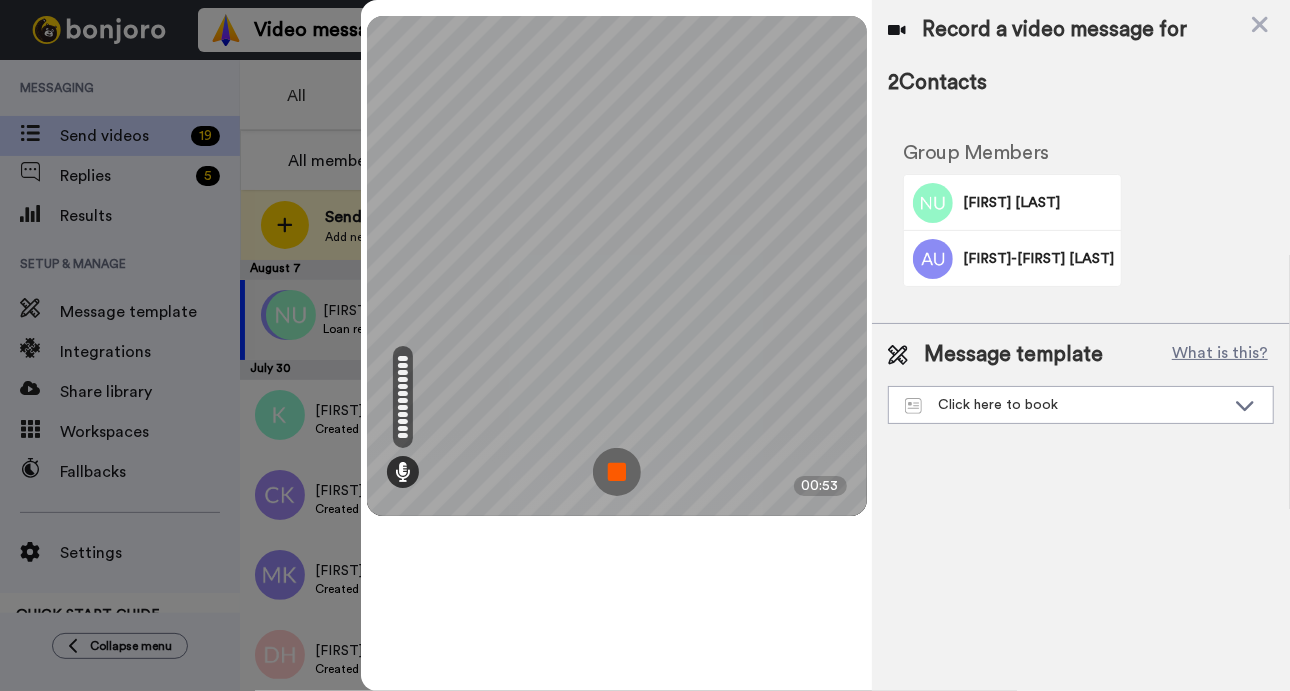 click at bounding box center [617, 472] 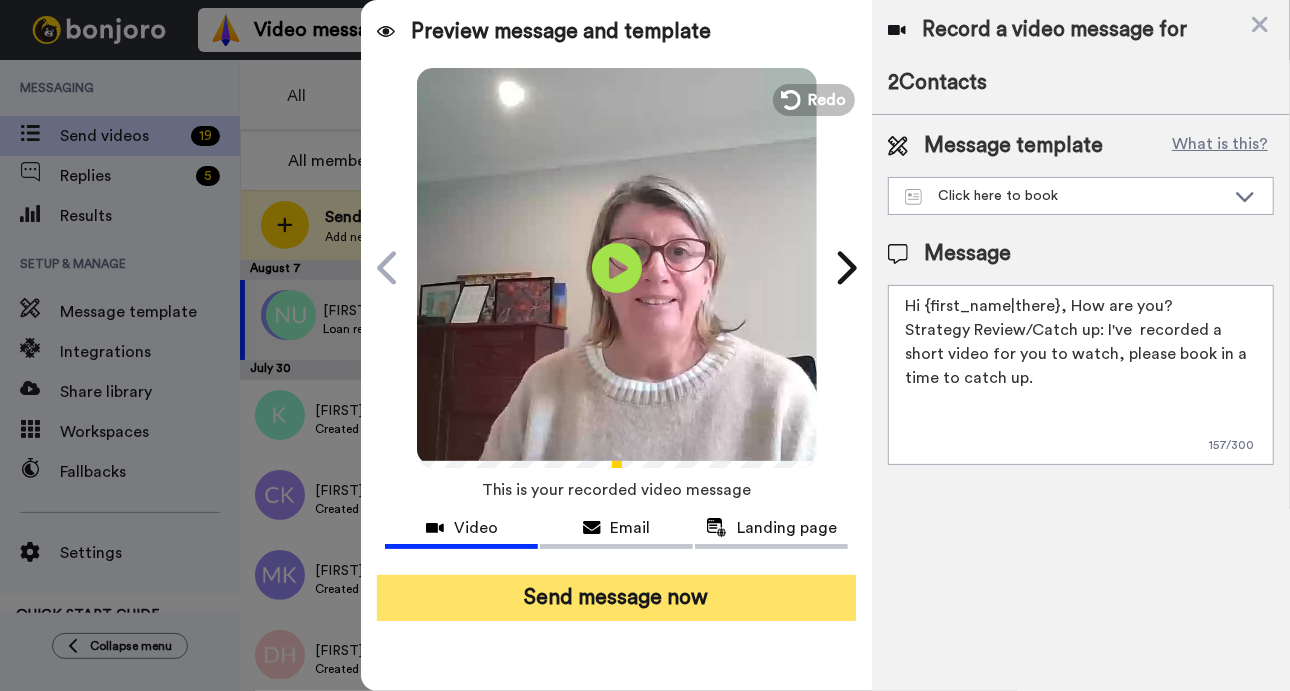 click on "Send message now" at bounding box center [616, 598] 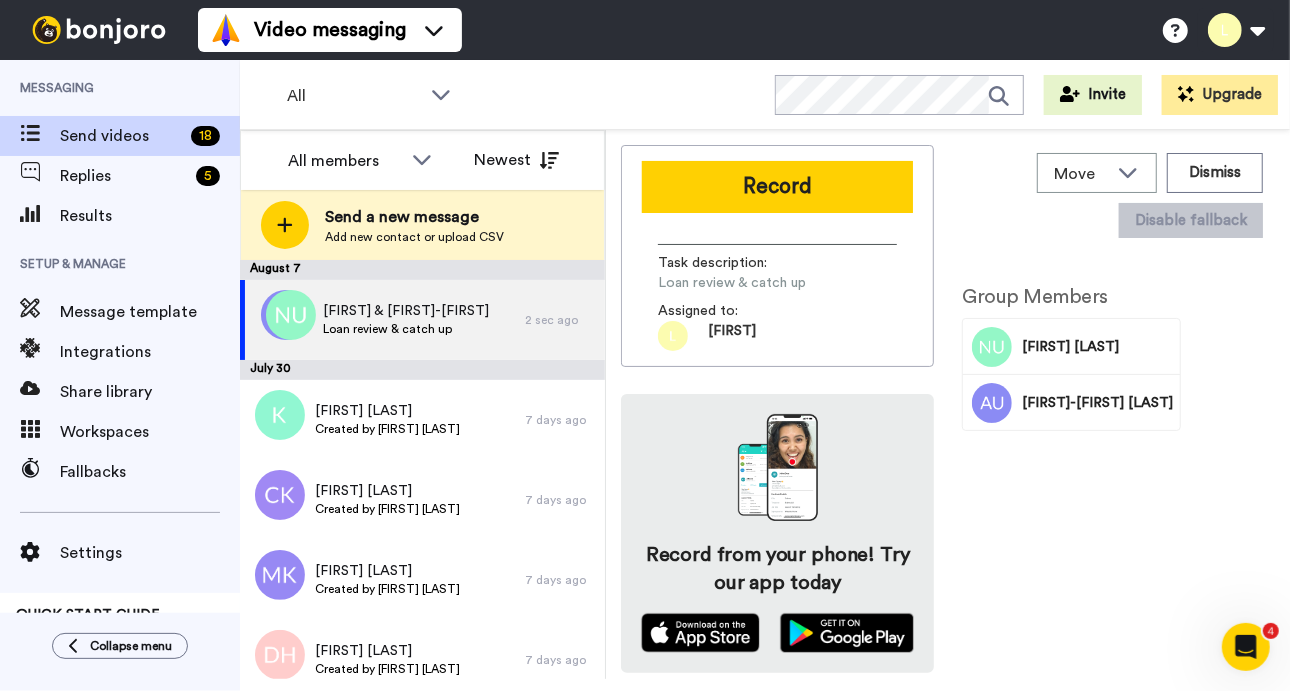 scroll, scrollTop: 0, scrollLeft: 0, axis: both 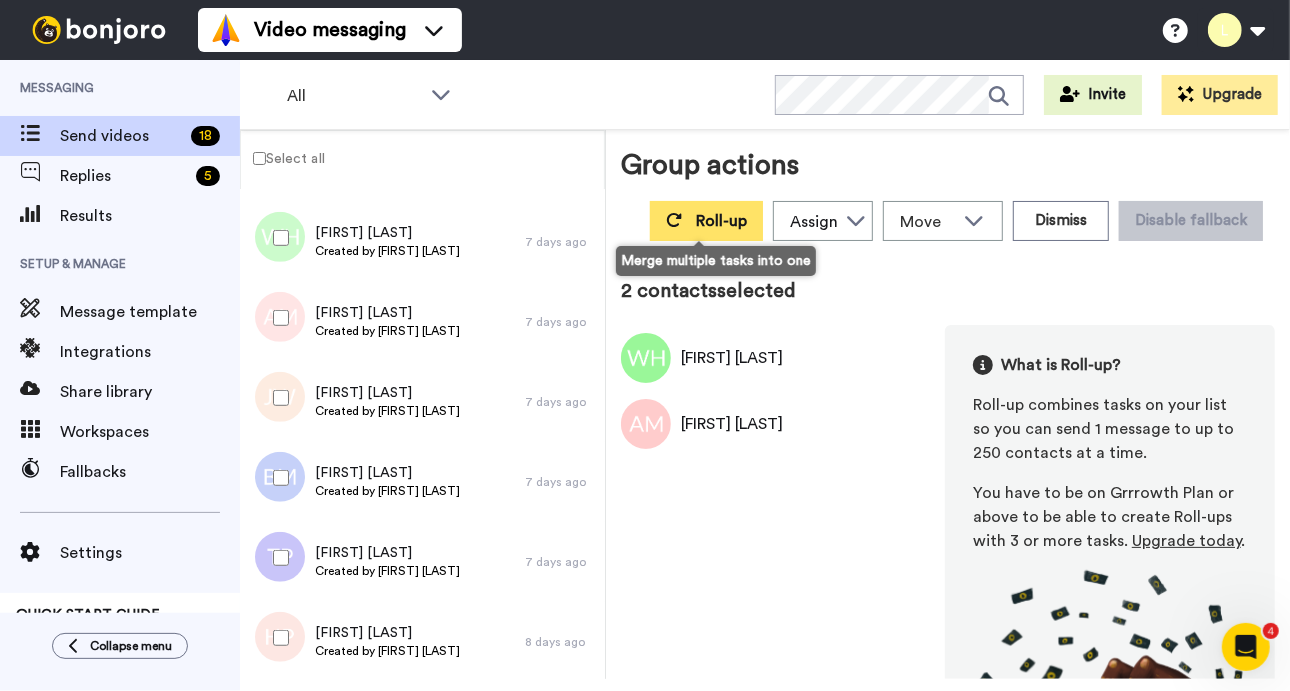 click on "Roll-up" at bounding box center [721, 221] 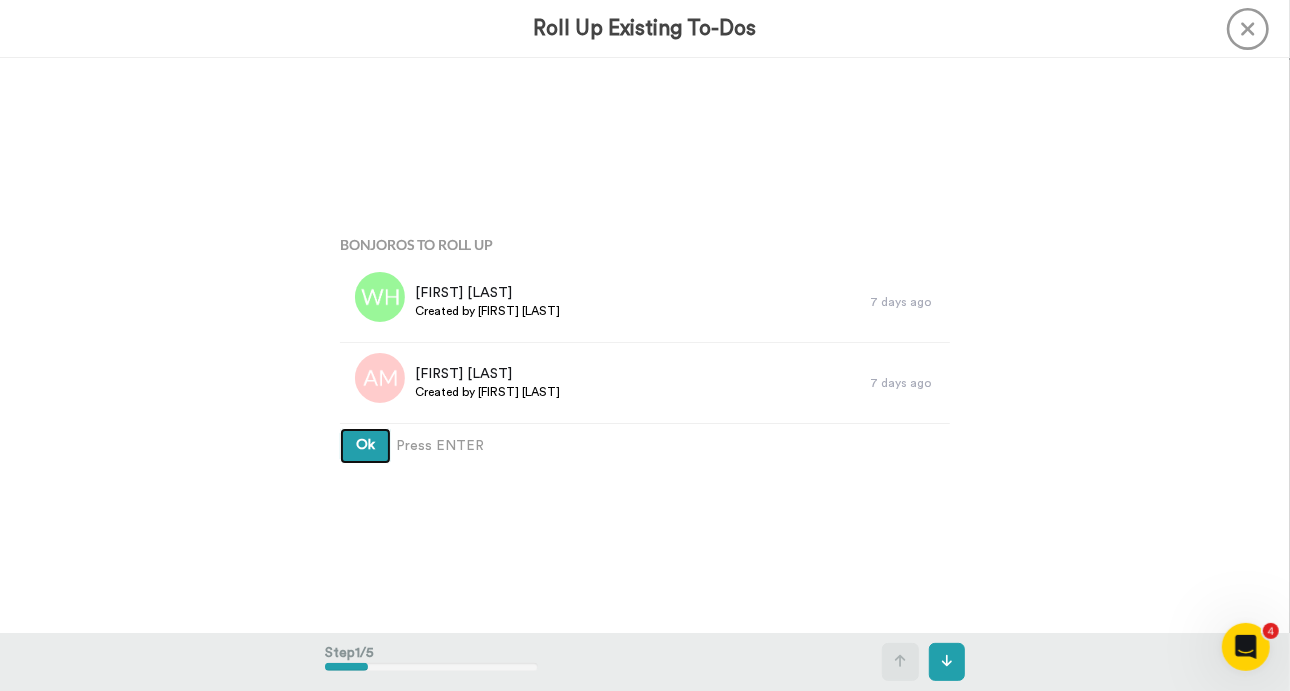 click on "Ok" at bounding box center [365, 445] 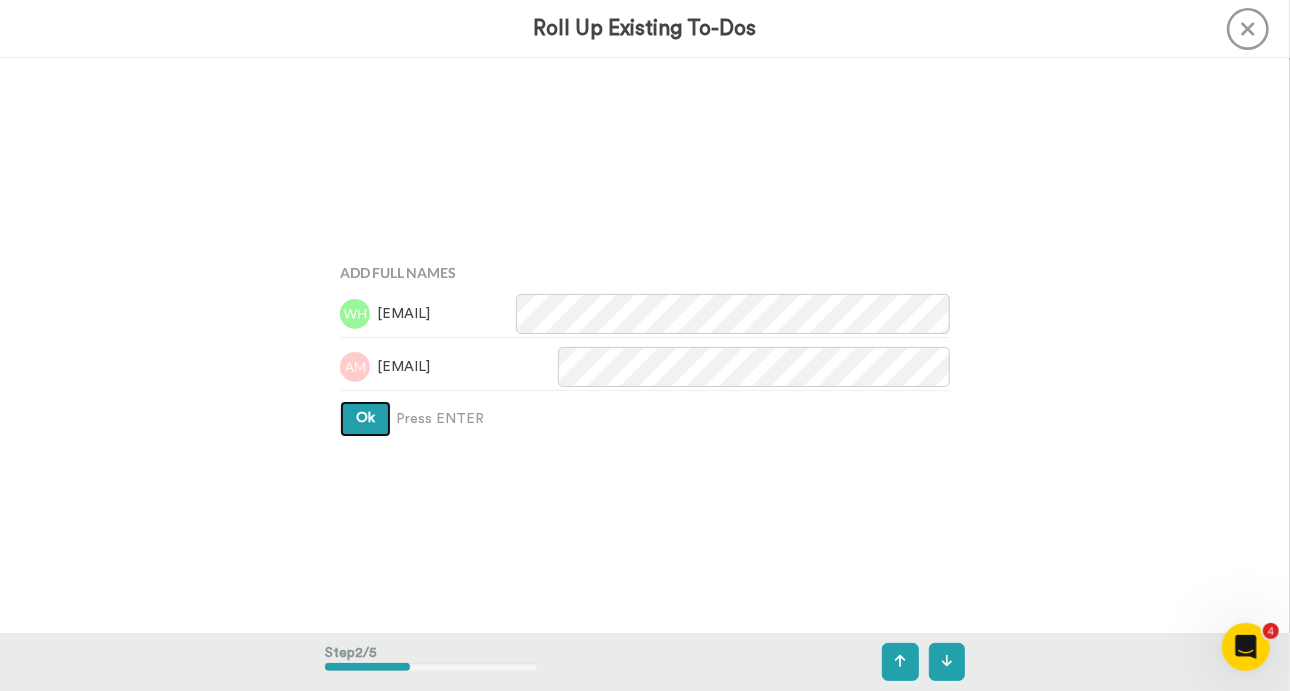 click on "Ok" at bounding box center (365, 418) 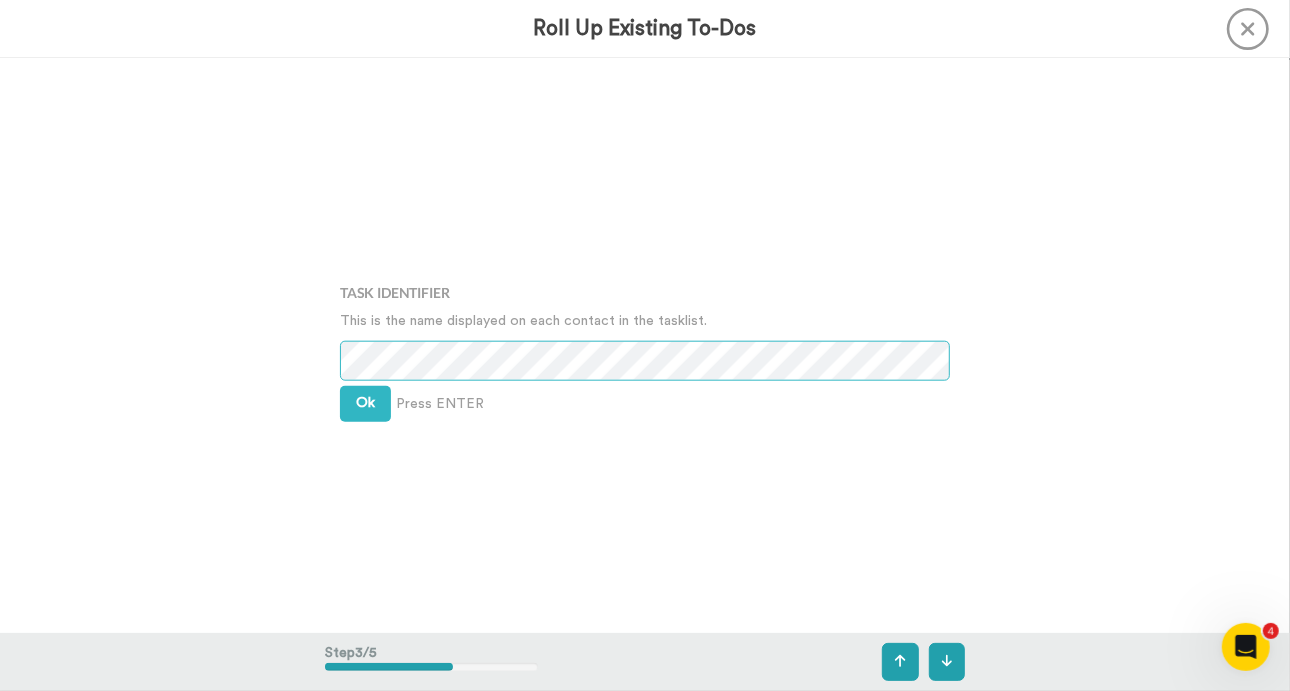 scroll, scrollTop: 1150, scrollLeft: 0, axis: vertical 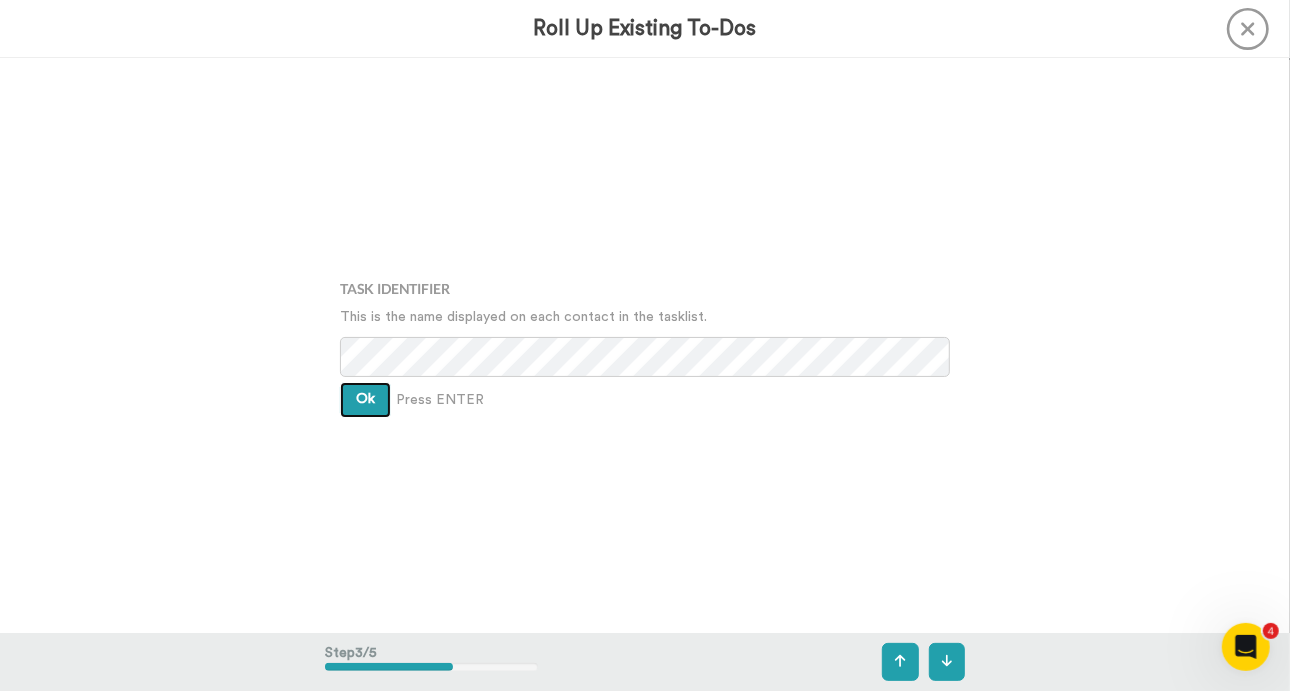 click on "Ok" at bounding box center (365, 399) 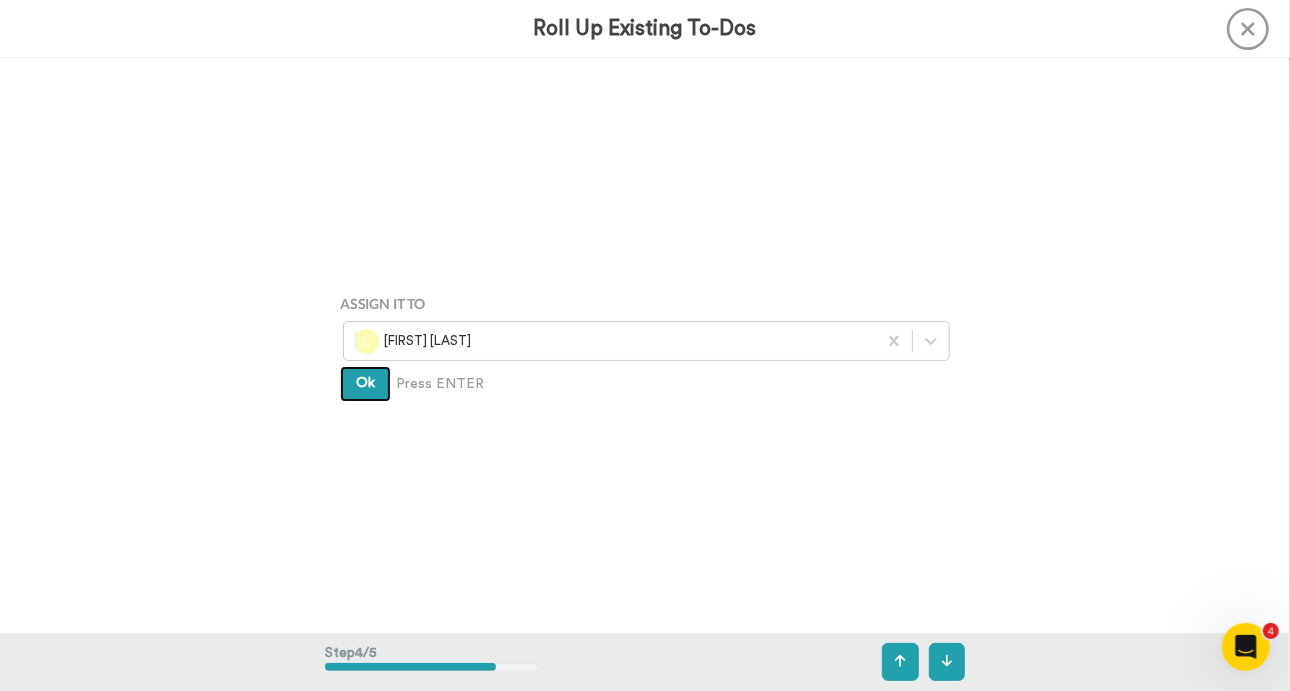 click on "Ok" at bounding box center (365, 383) 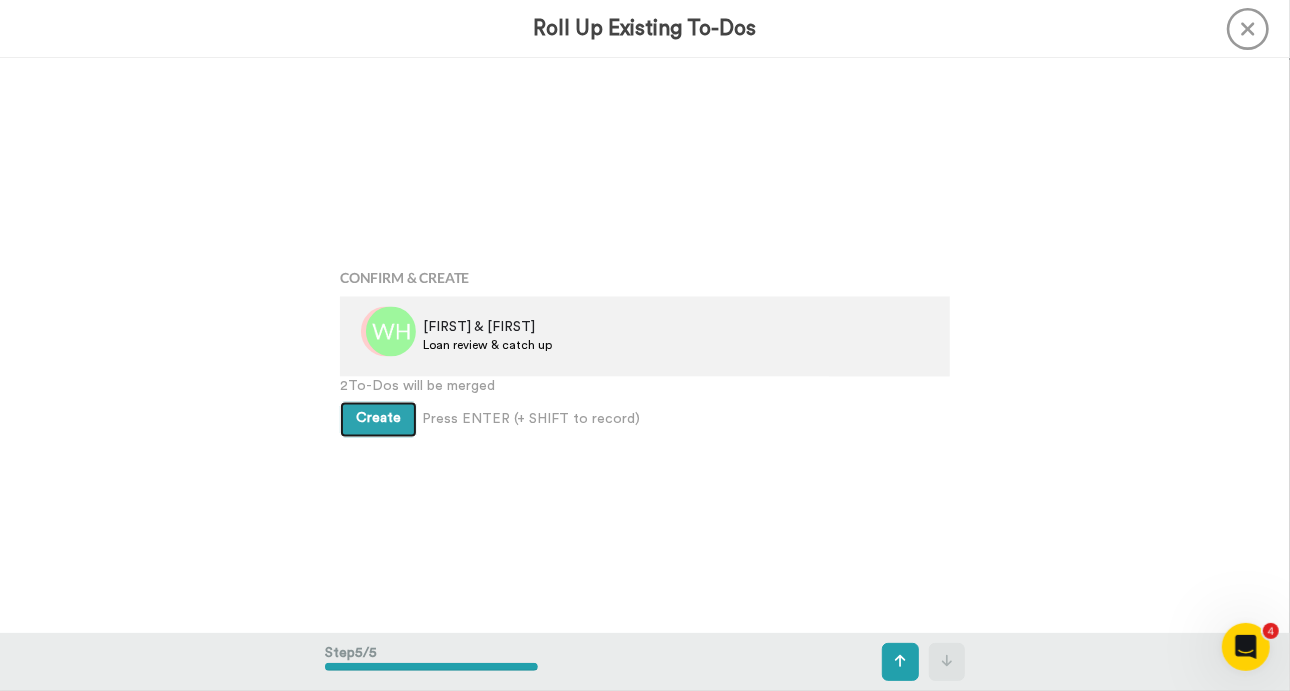 scroll, scrollTop: 2300, scrollLeft: 0, axis: vertical 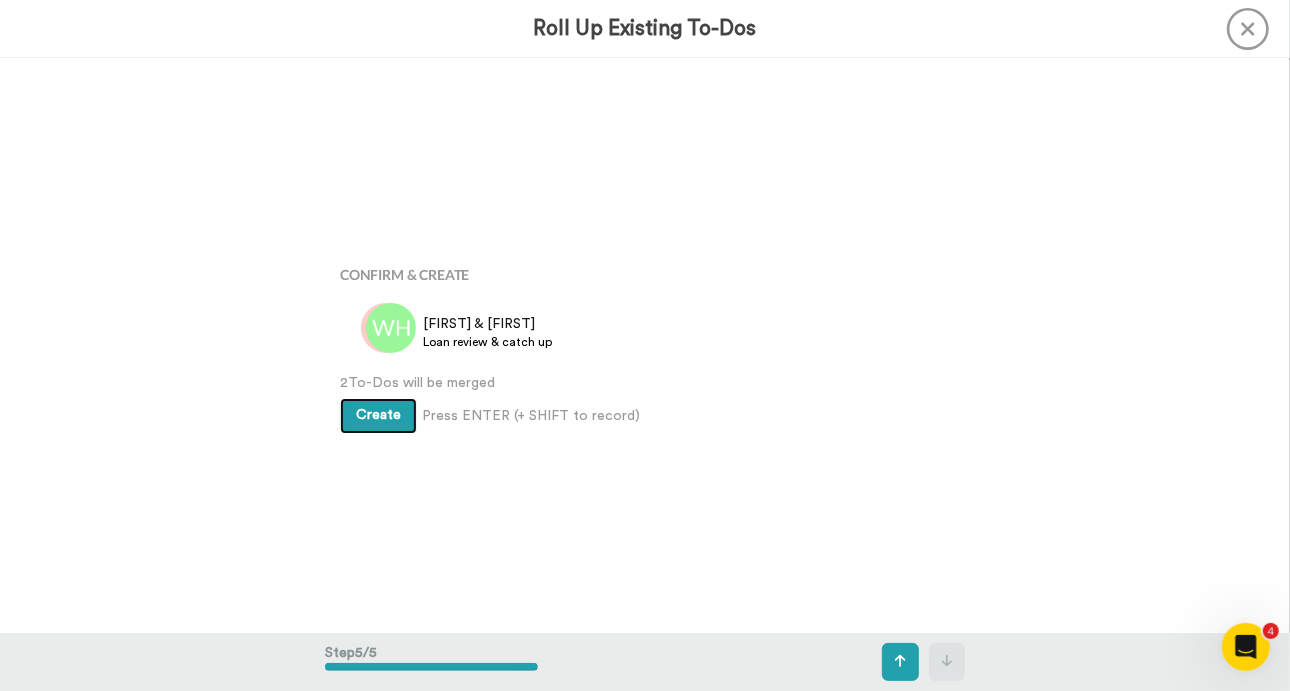 click on "Create" at bounding box center [378, 415] 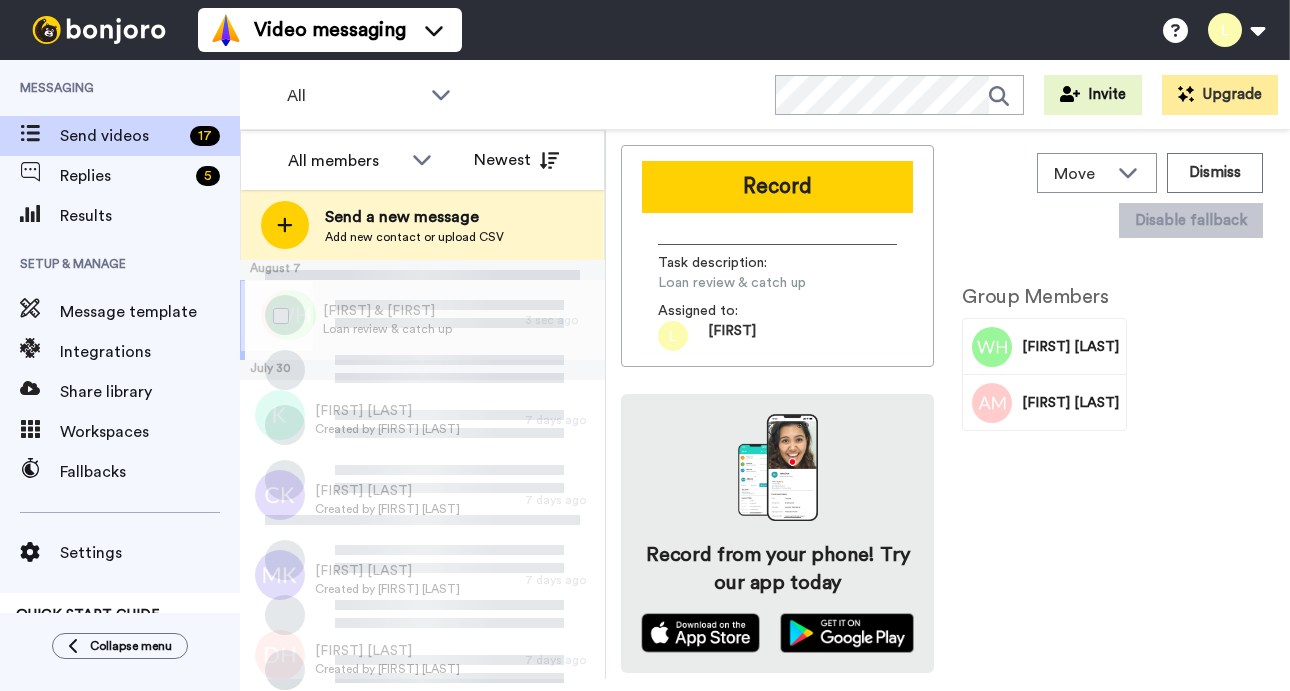 scroll, scrollTop: 0, scrollLeft: 0, axis: both 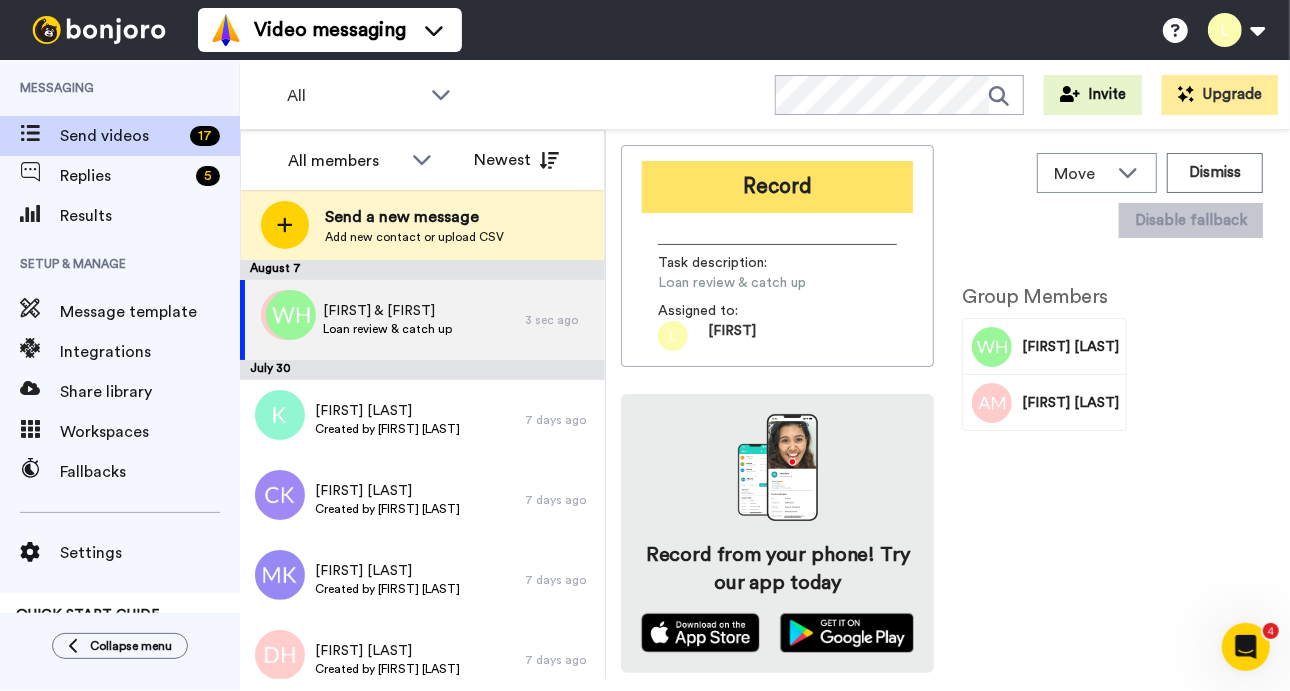 click on "Record" at bounding box center [777, 187] 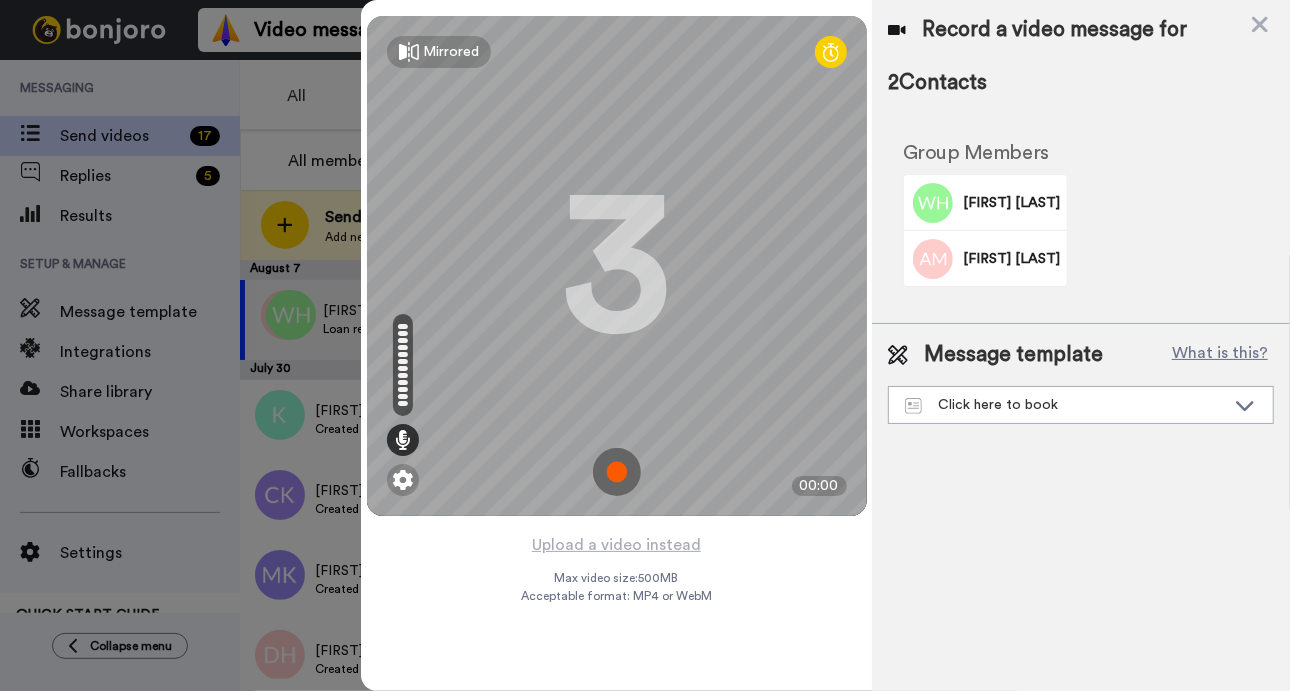 click at bounding box center [617, 472] 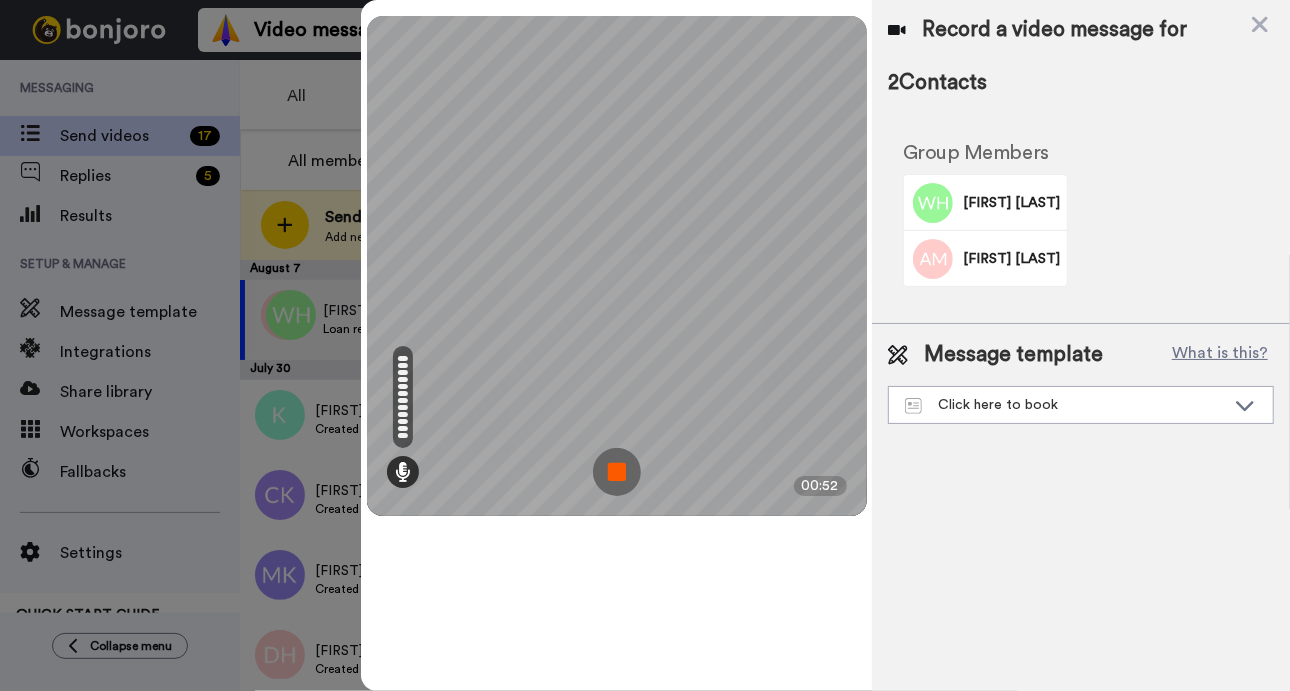 click at bounding box center (617, 472) 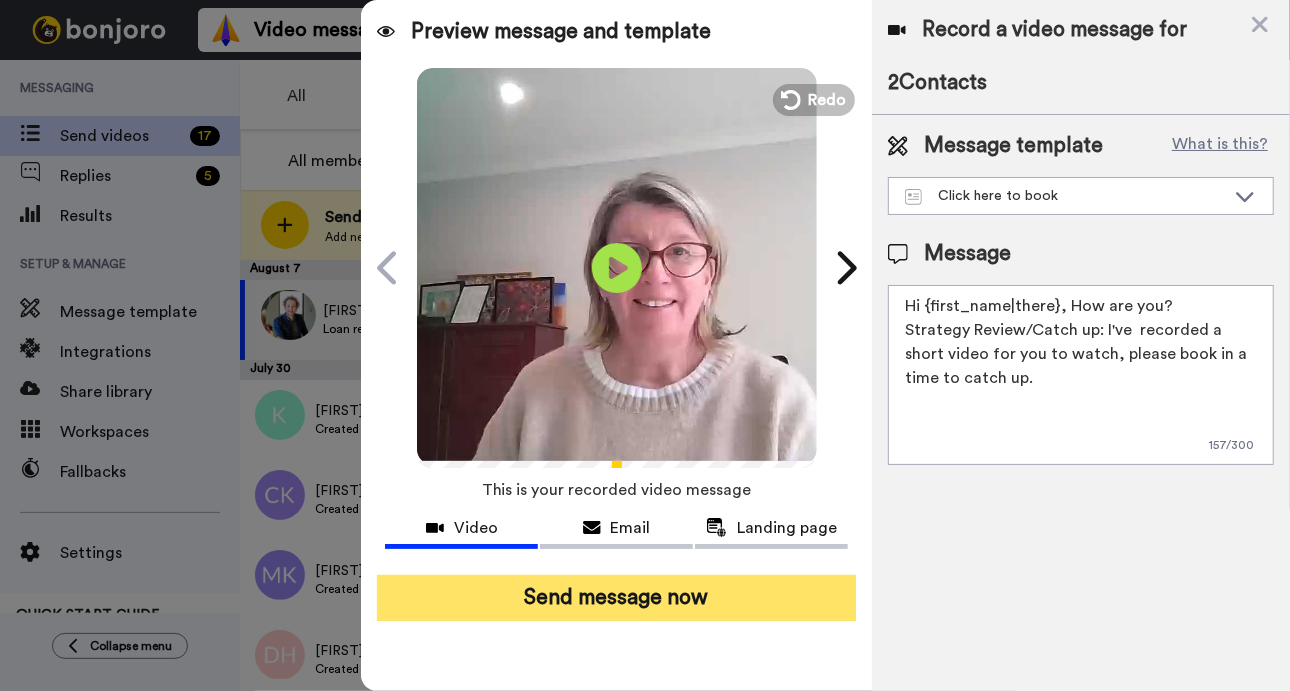 click on "Send message now" at bounding box center (616, 598) 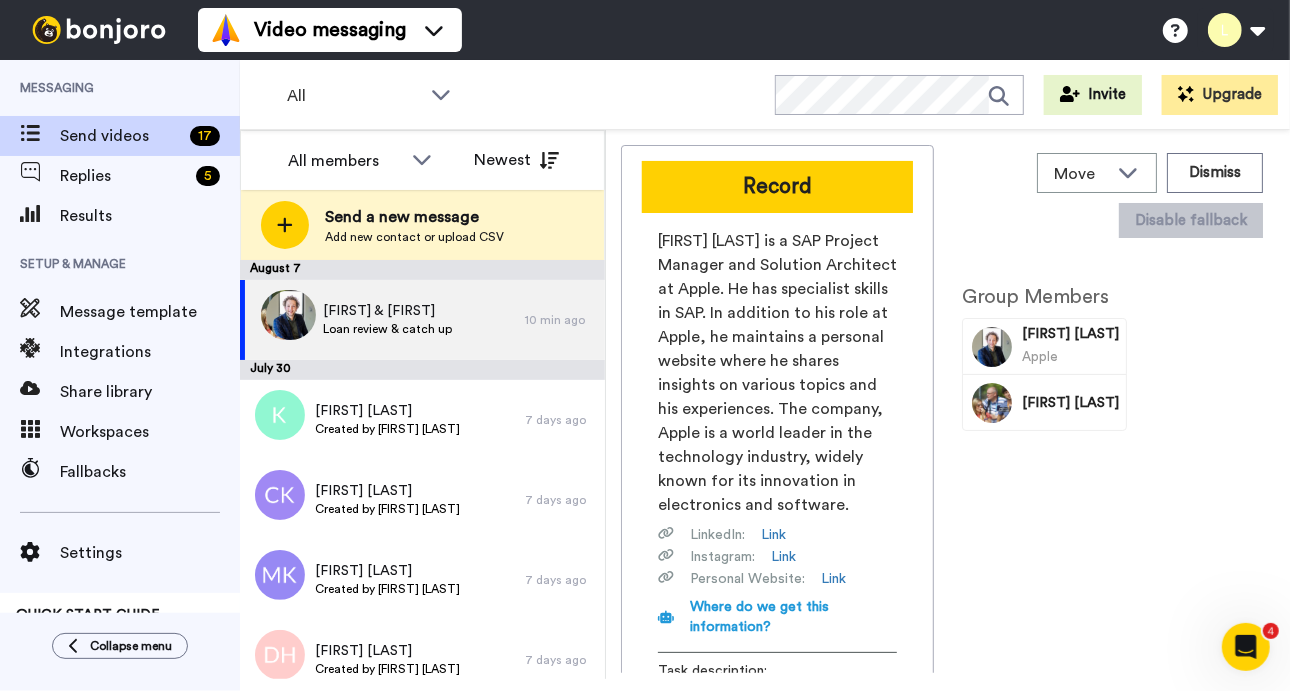 scroll, scrollTop: 0, scrollLeft: 0, axis: both 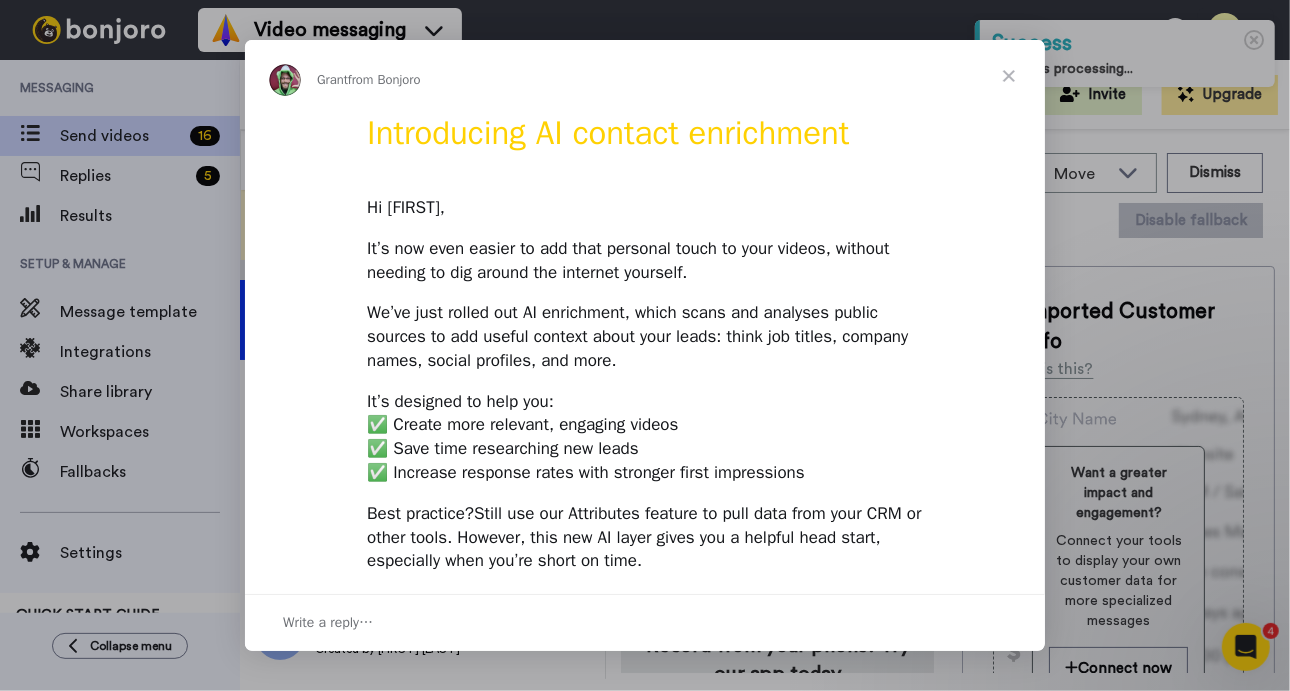 click at bounding box center [1009, 76] 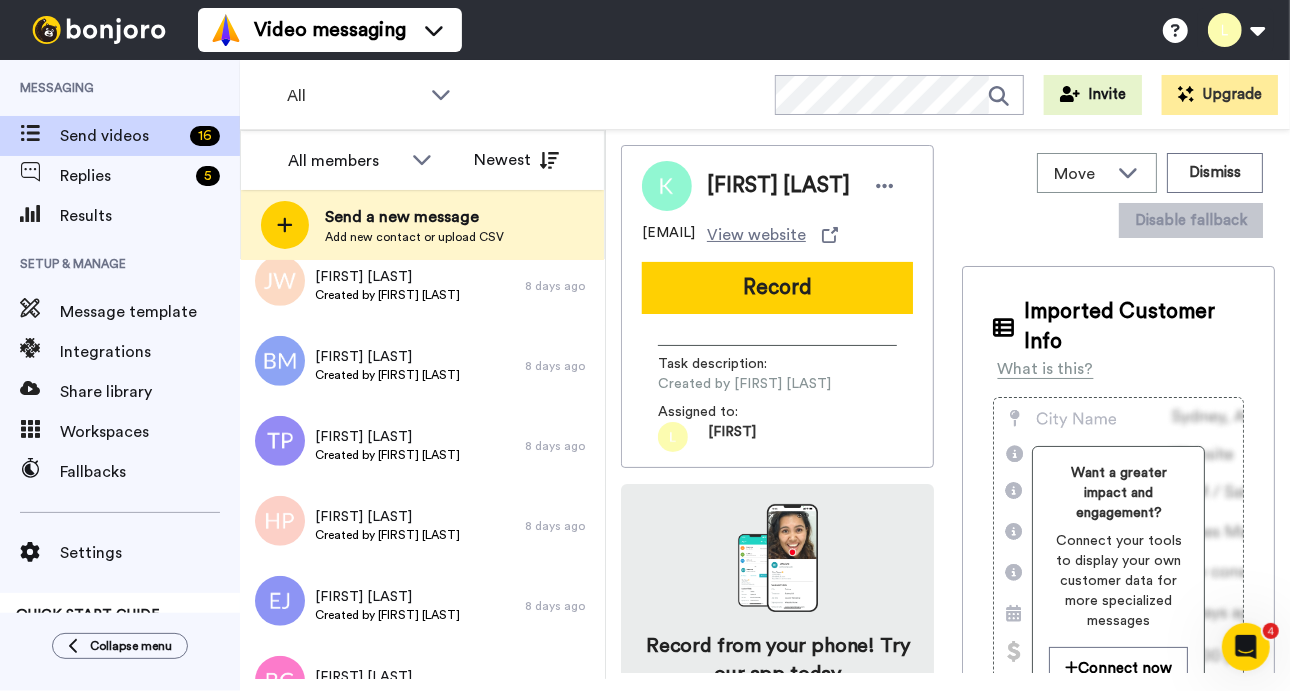 scroll, scrollTop: 880, scrollLeft: 0, axis: vertical 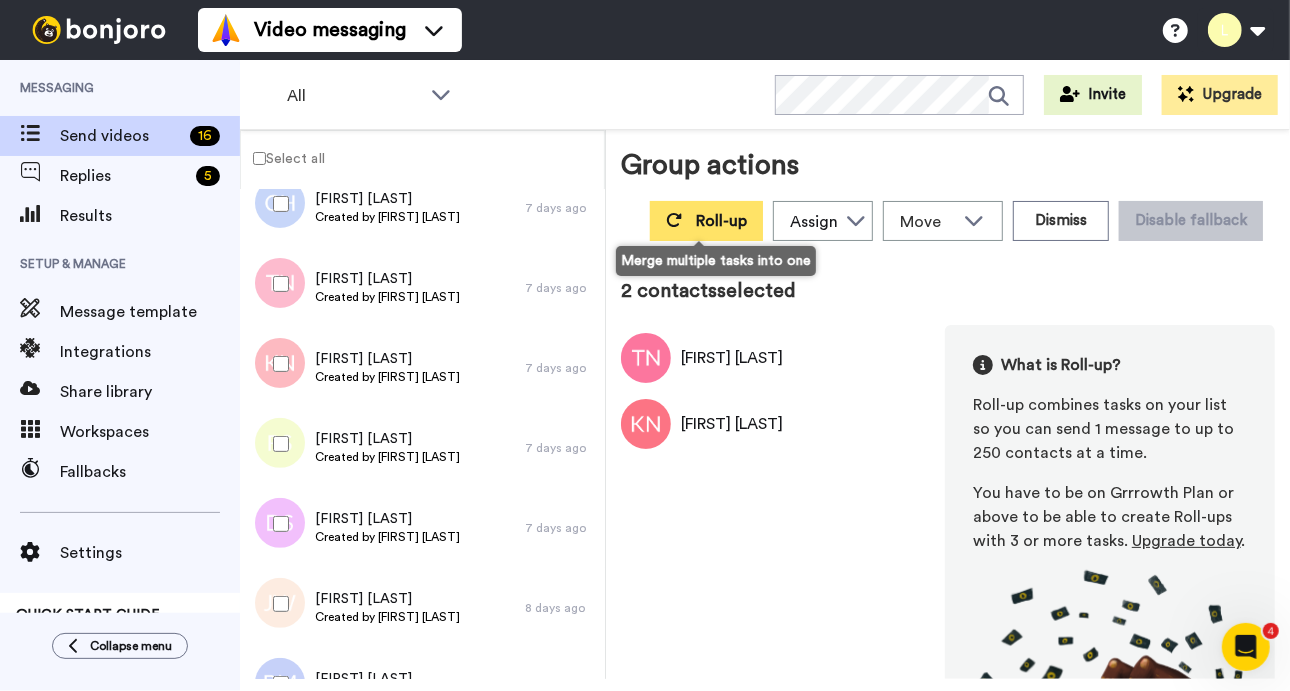 click on "Roll-up" at bounding box center [721, 221] 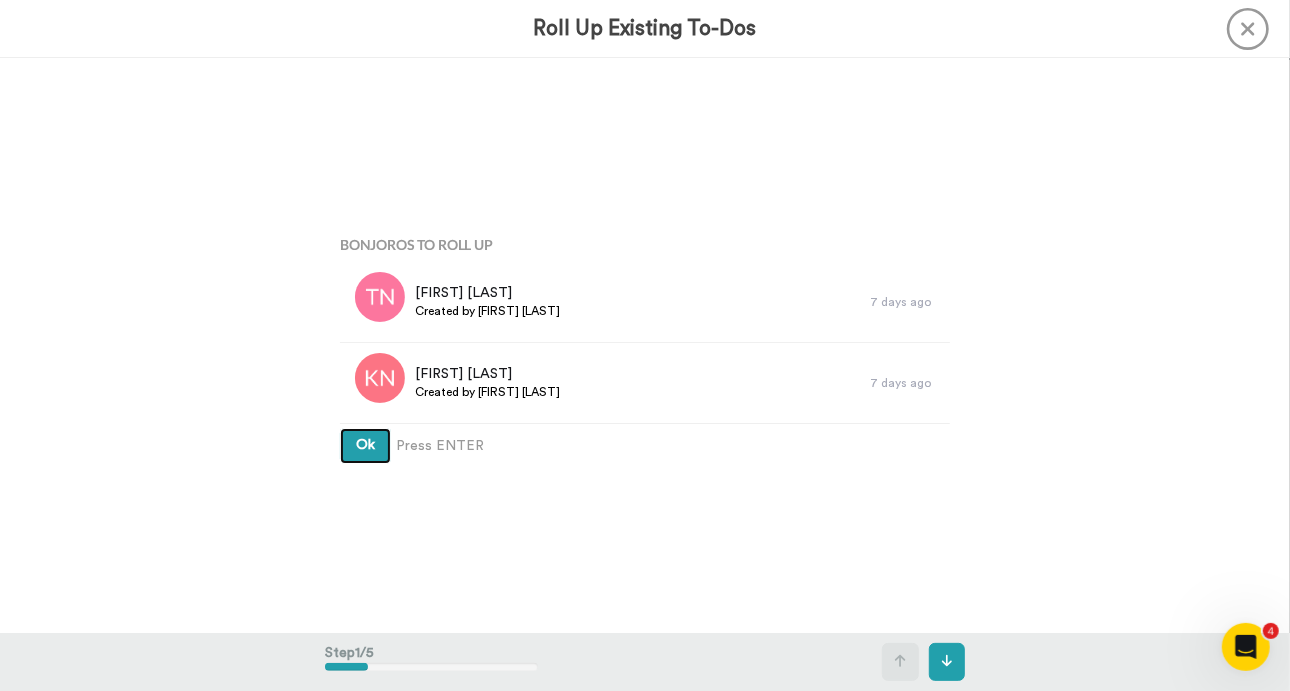 click on "Ok" at bounding box center [365, 445] 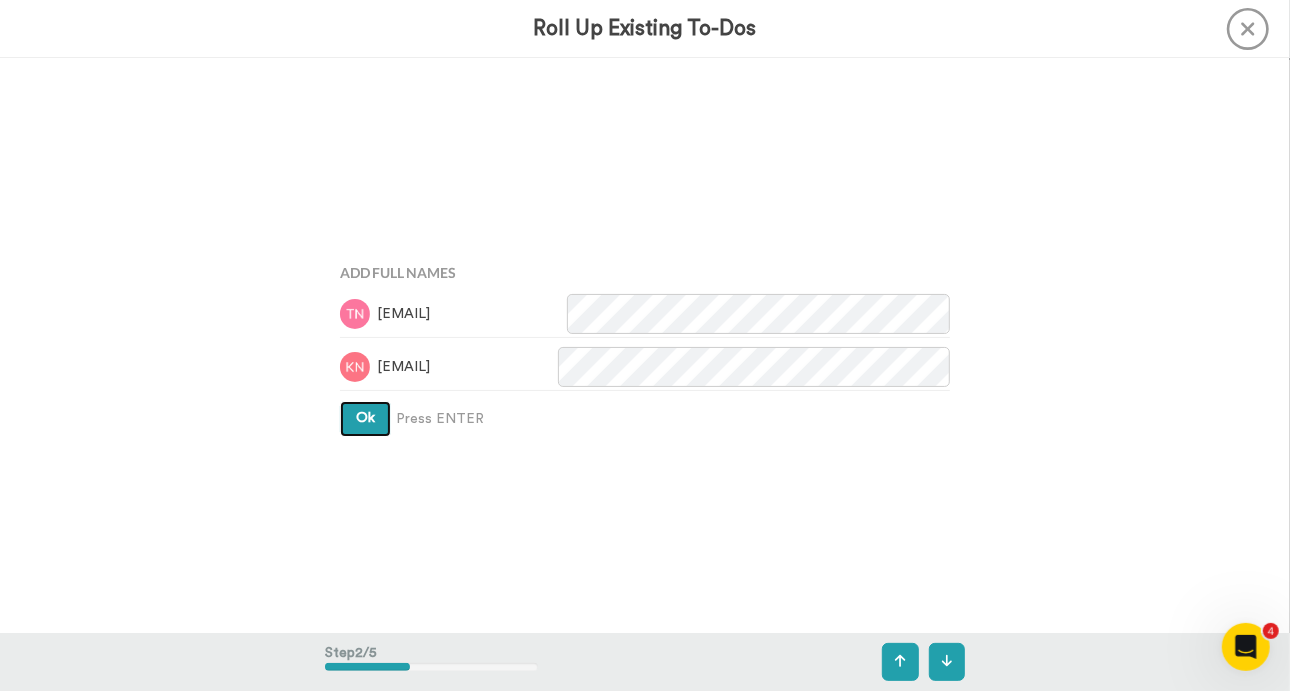 click on "Ok" at bounding box center (365, 419) 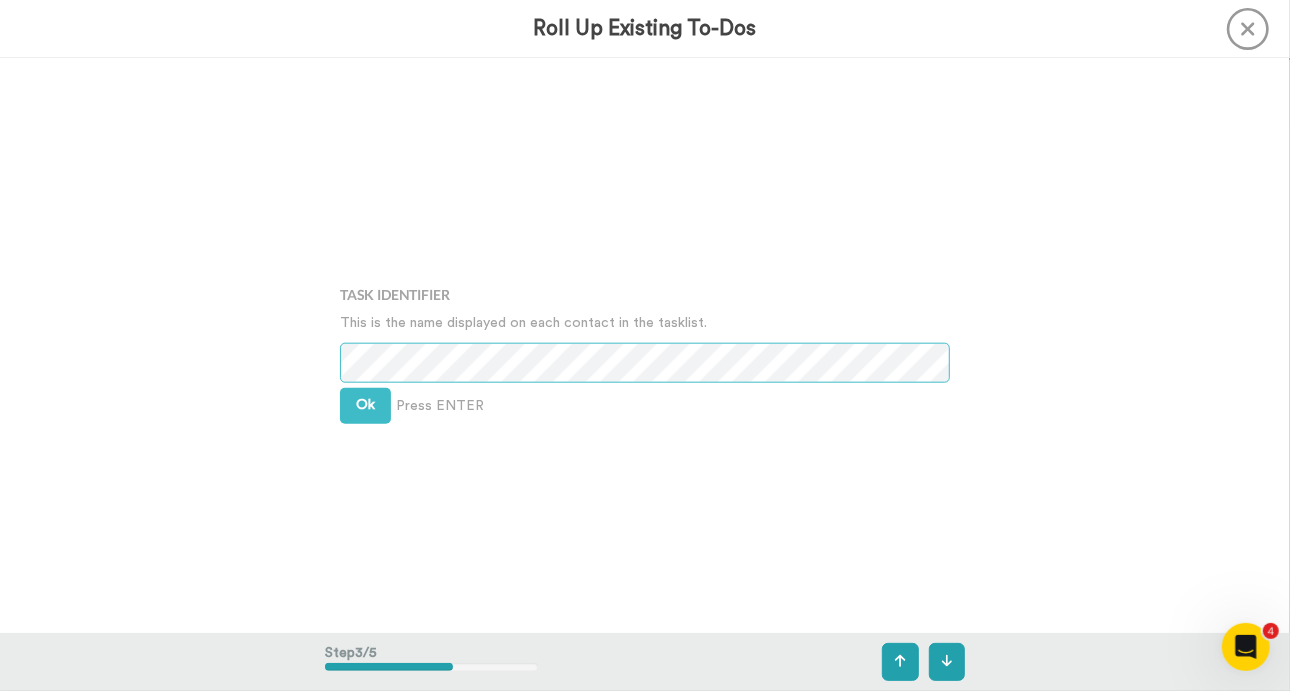 scroll, scrollTop: 1150, scrollLeft: 0, axis: vertical 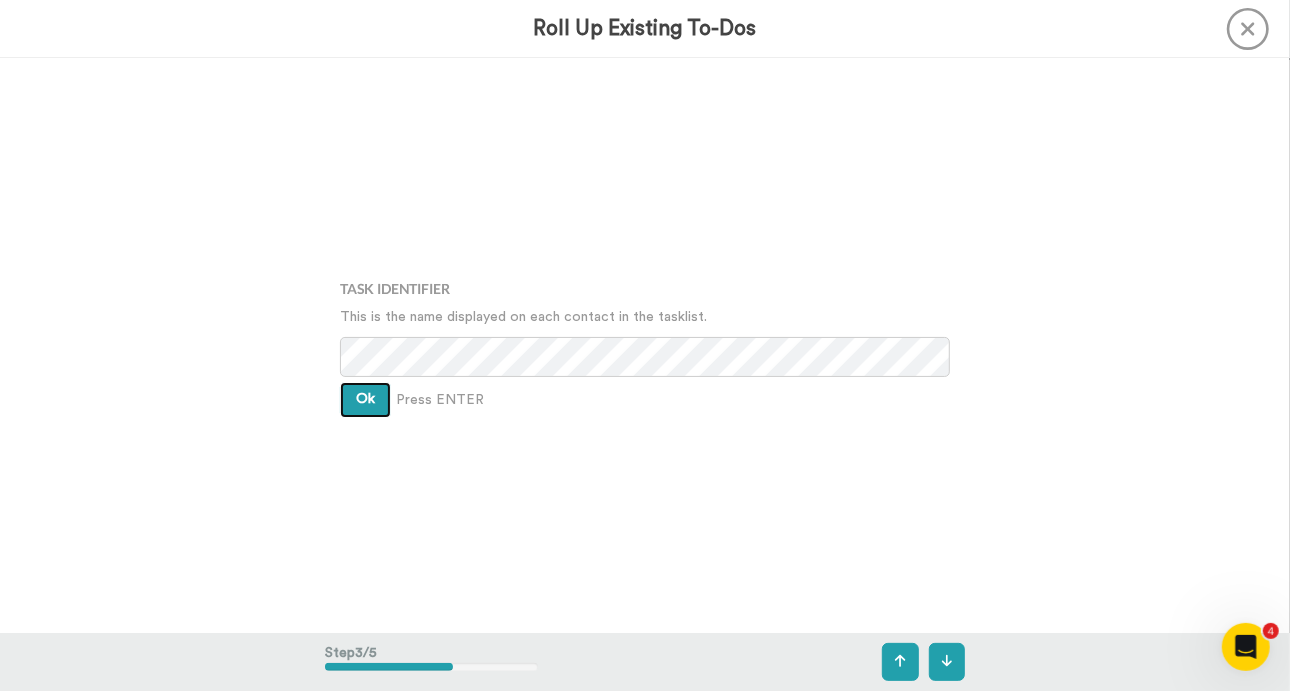 click on "Ok" at bounding box center [365, 400] 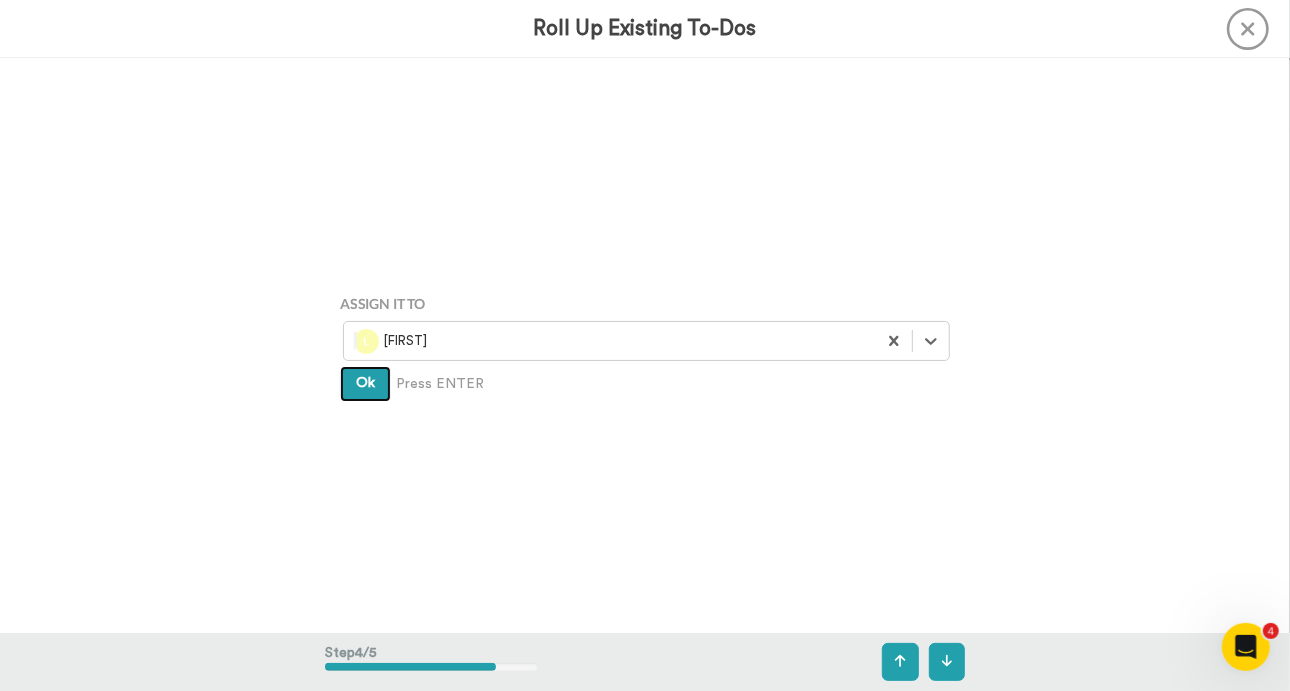 click on "Ok" at bounding box center [365, 383] 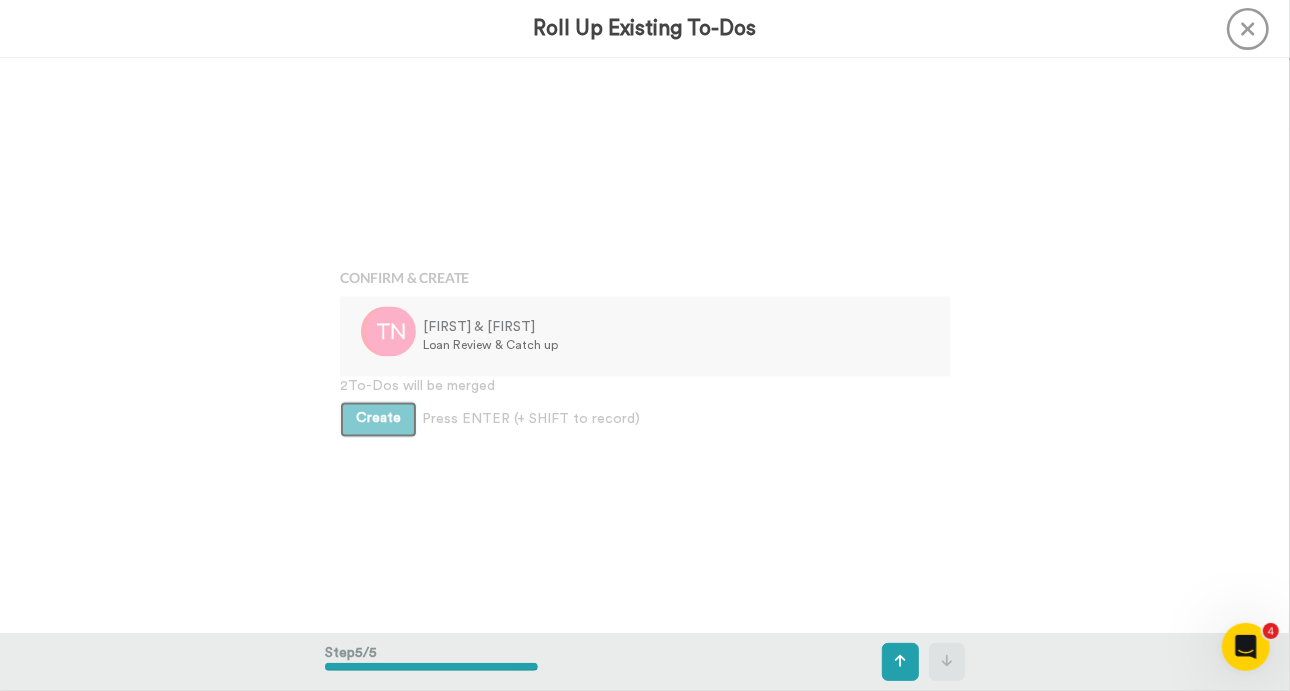 scroll, scrollTop: 2300, scrollLeft: 0, axis: vertical 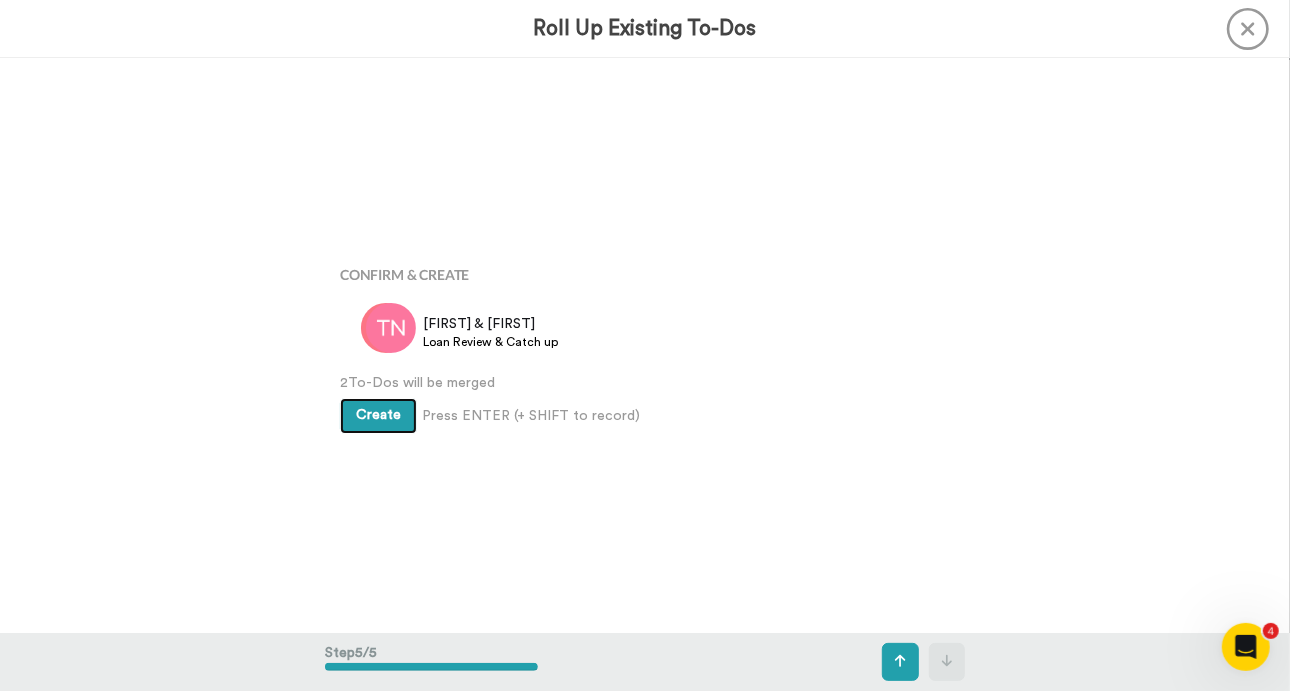 click on "Create" at bounding box center [378, 415] 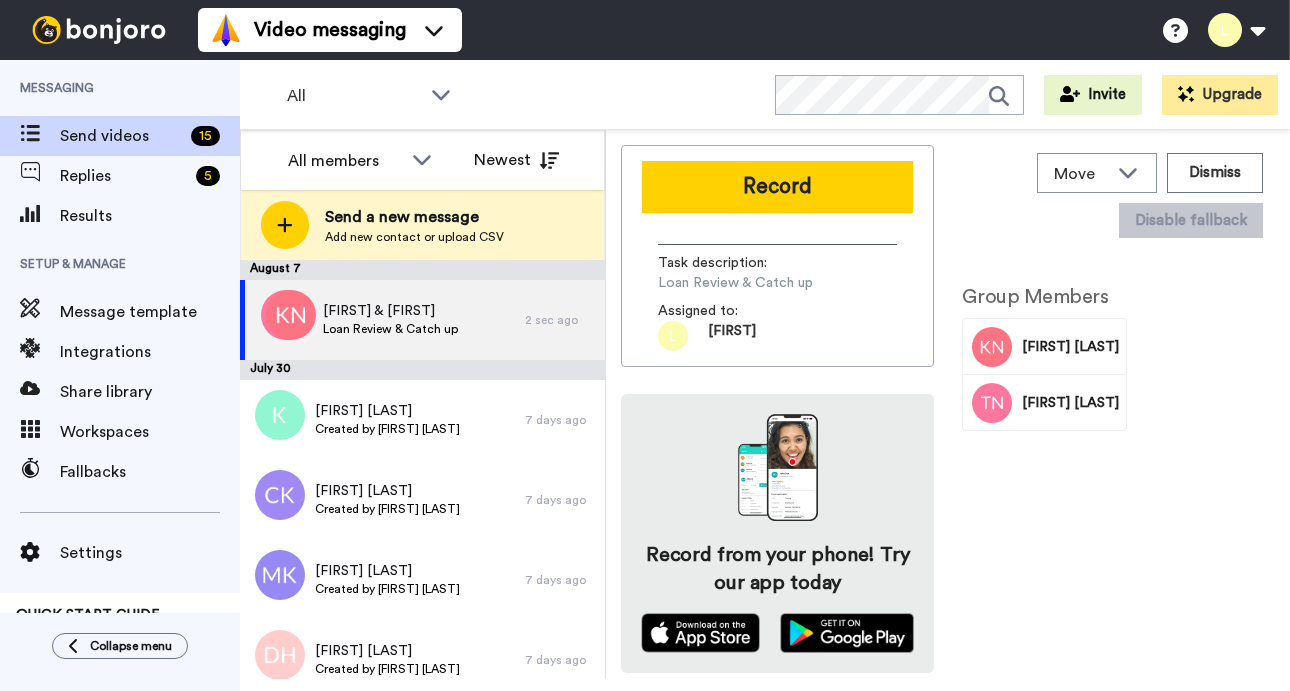 scroll, scrollTop: 0, scrollLeft: 0, axis: both 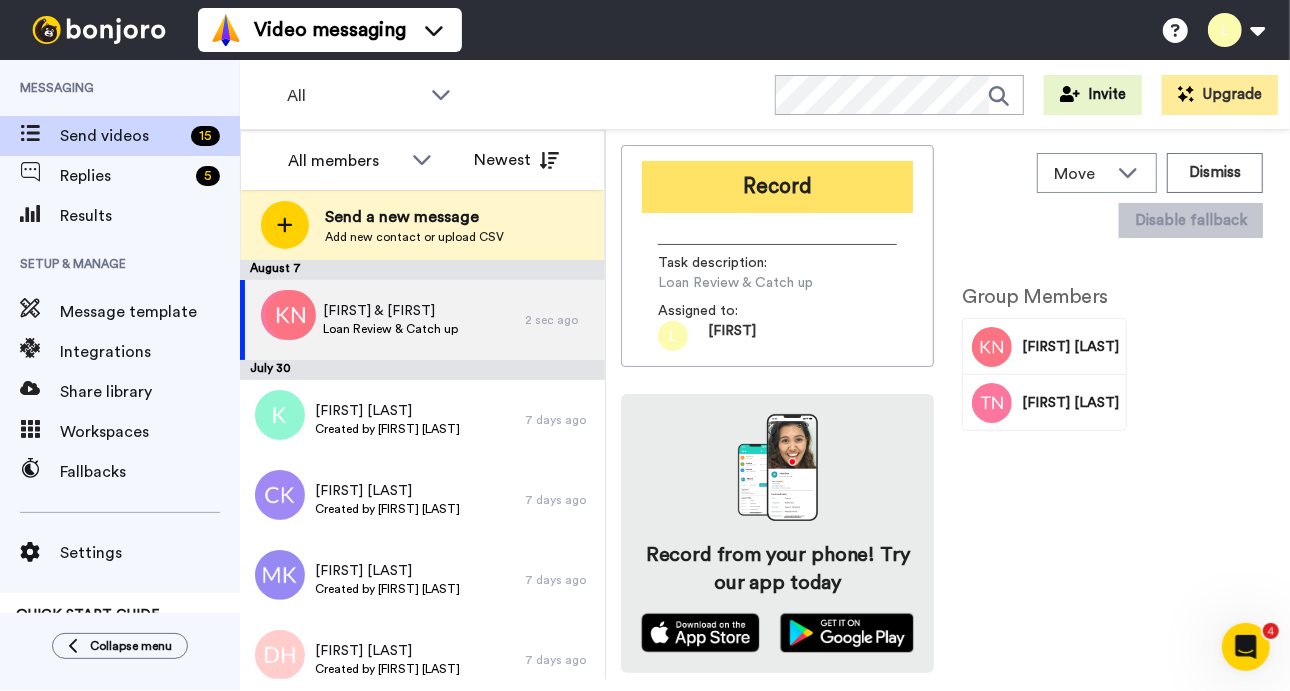click on "Record" at bounding box center (777, 187) 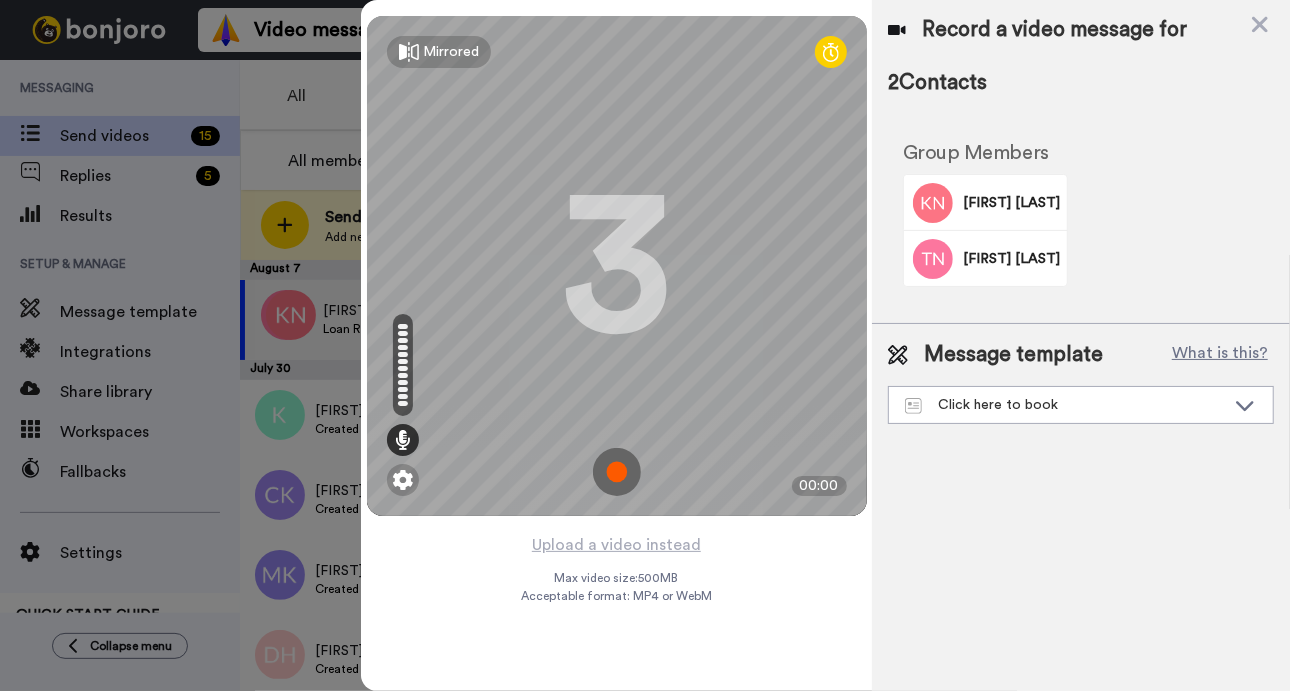 click at bounding box center [617, 472] 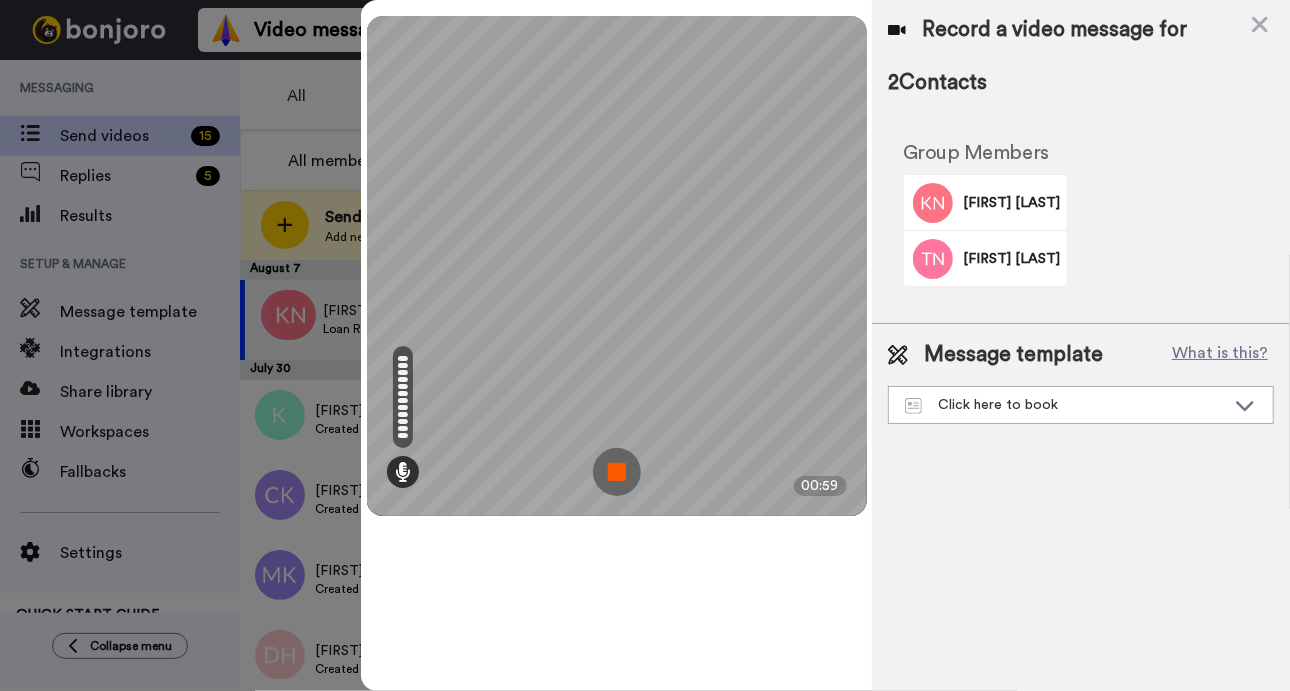 click at bounding box center (617, 472) 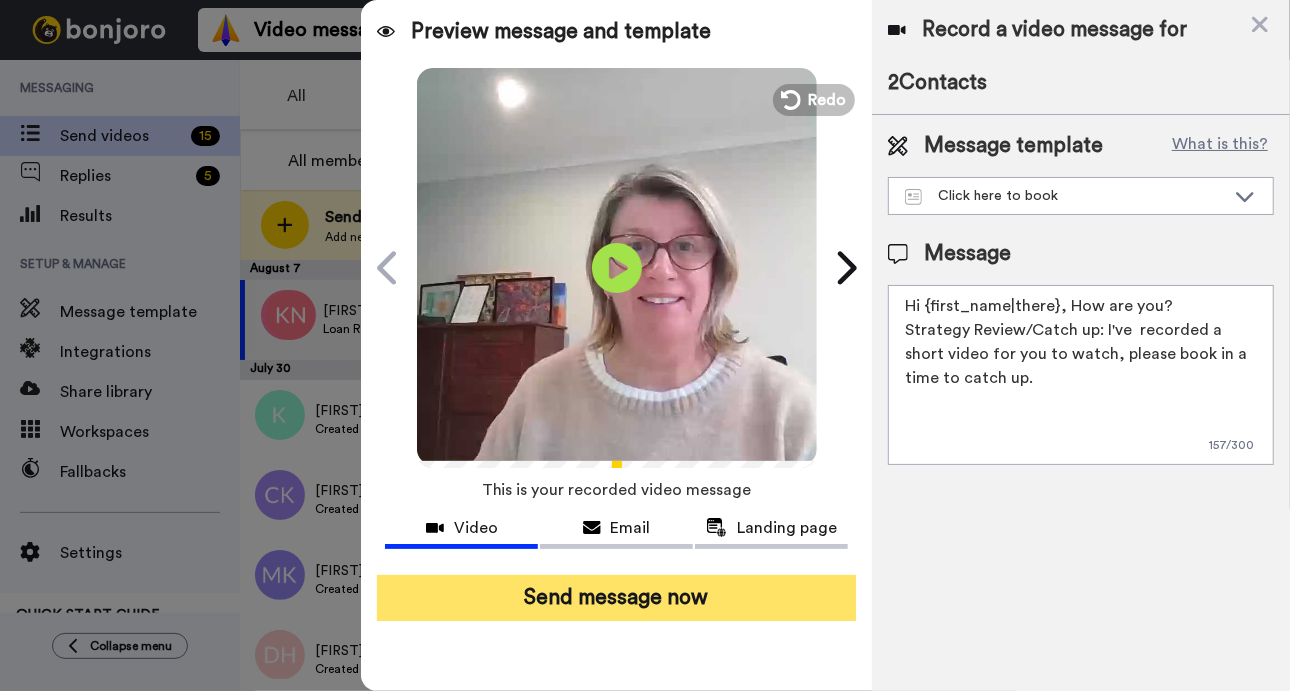 click on "Send message now" at bounding box center [616, 598] 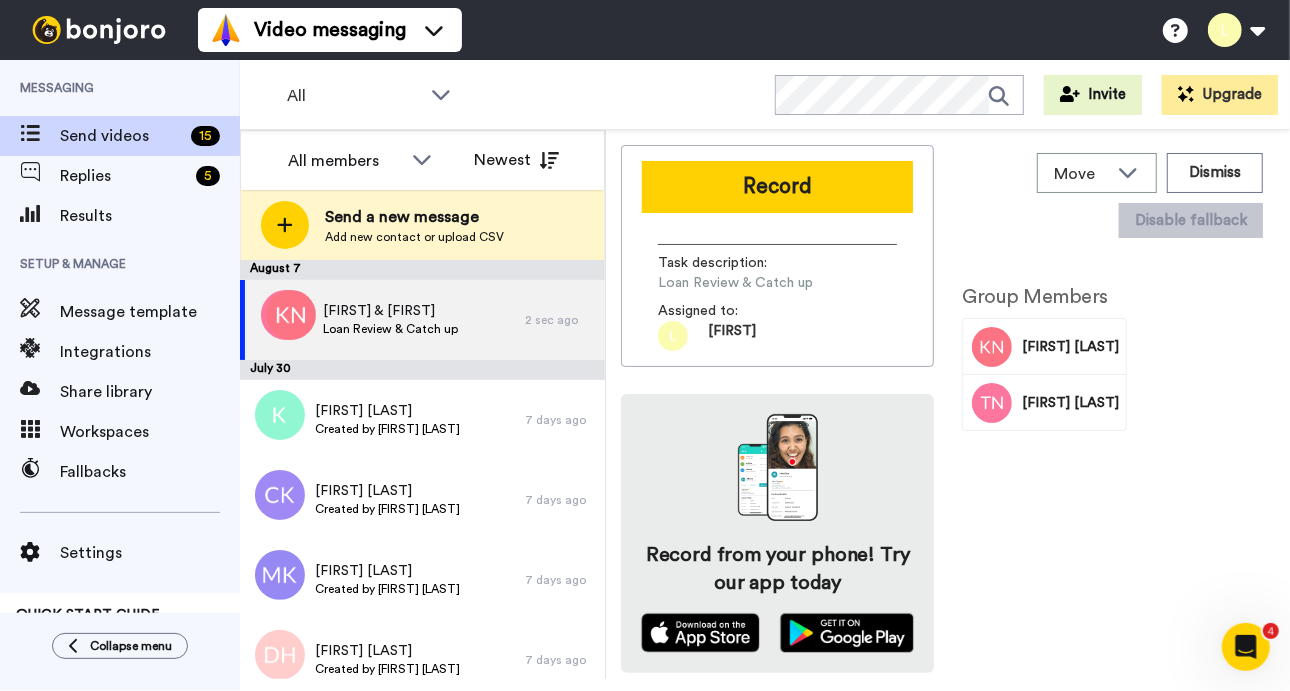 scroll, scrollTop: 0, scrollLeft: 0, axis: both 